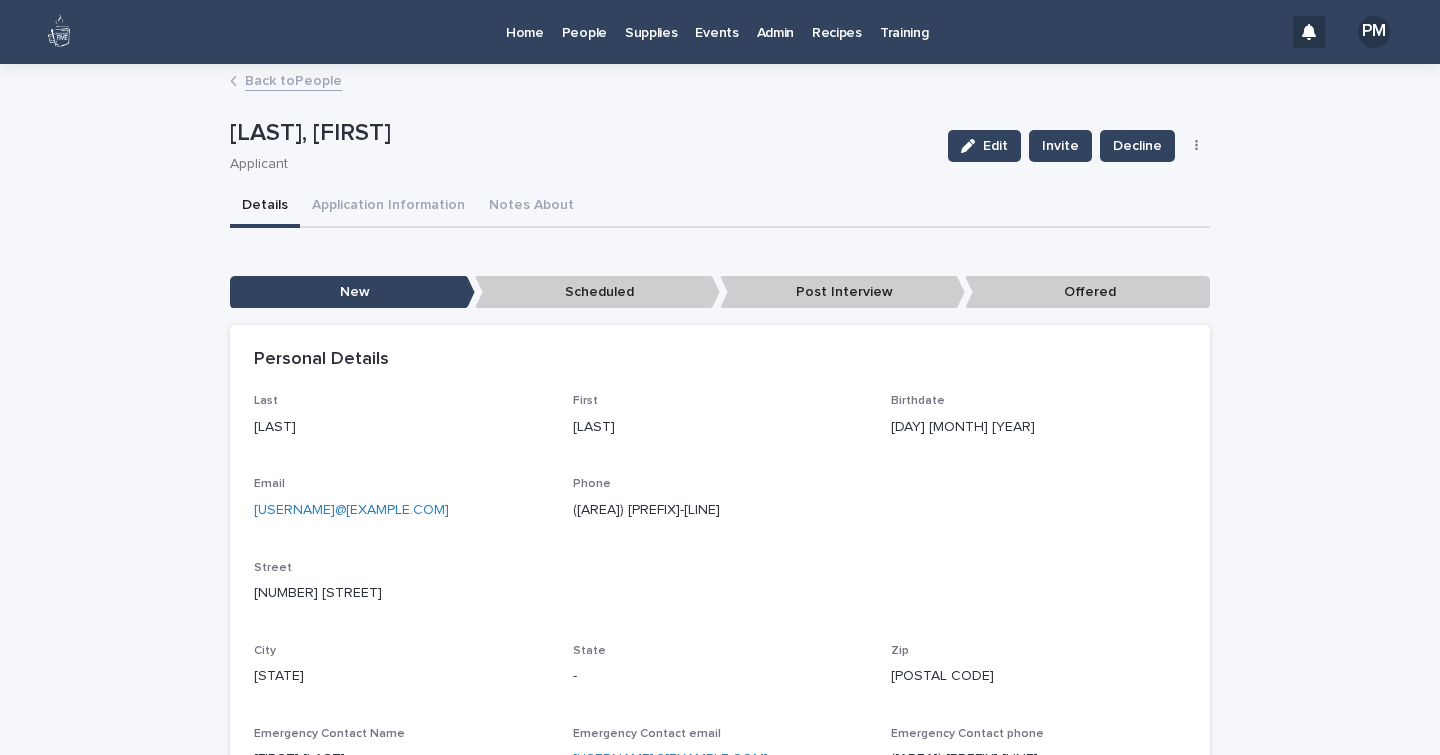 scroll, scrollTop: 0, scrollLeft: 0, axis: both 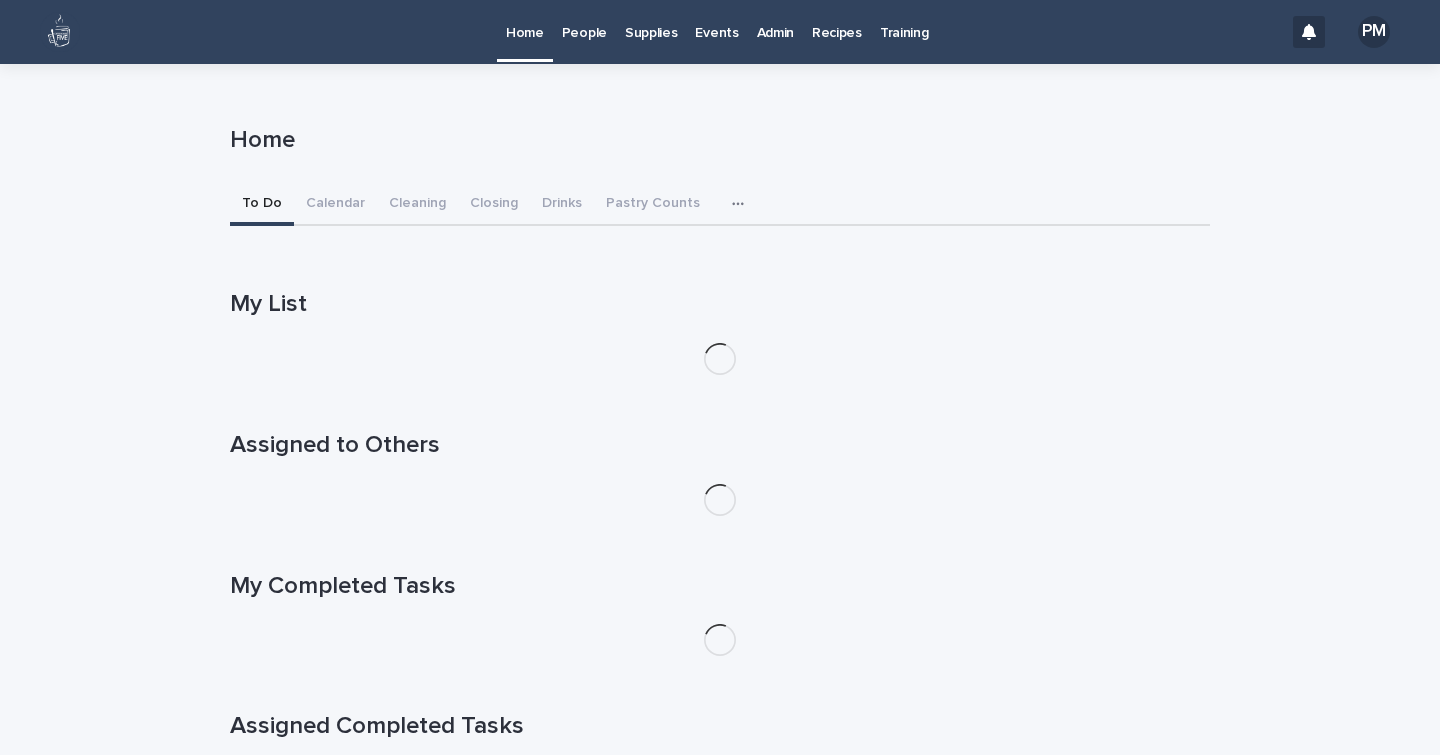 click on "People" at bounding box center (584, 21) 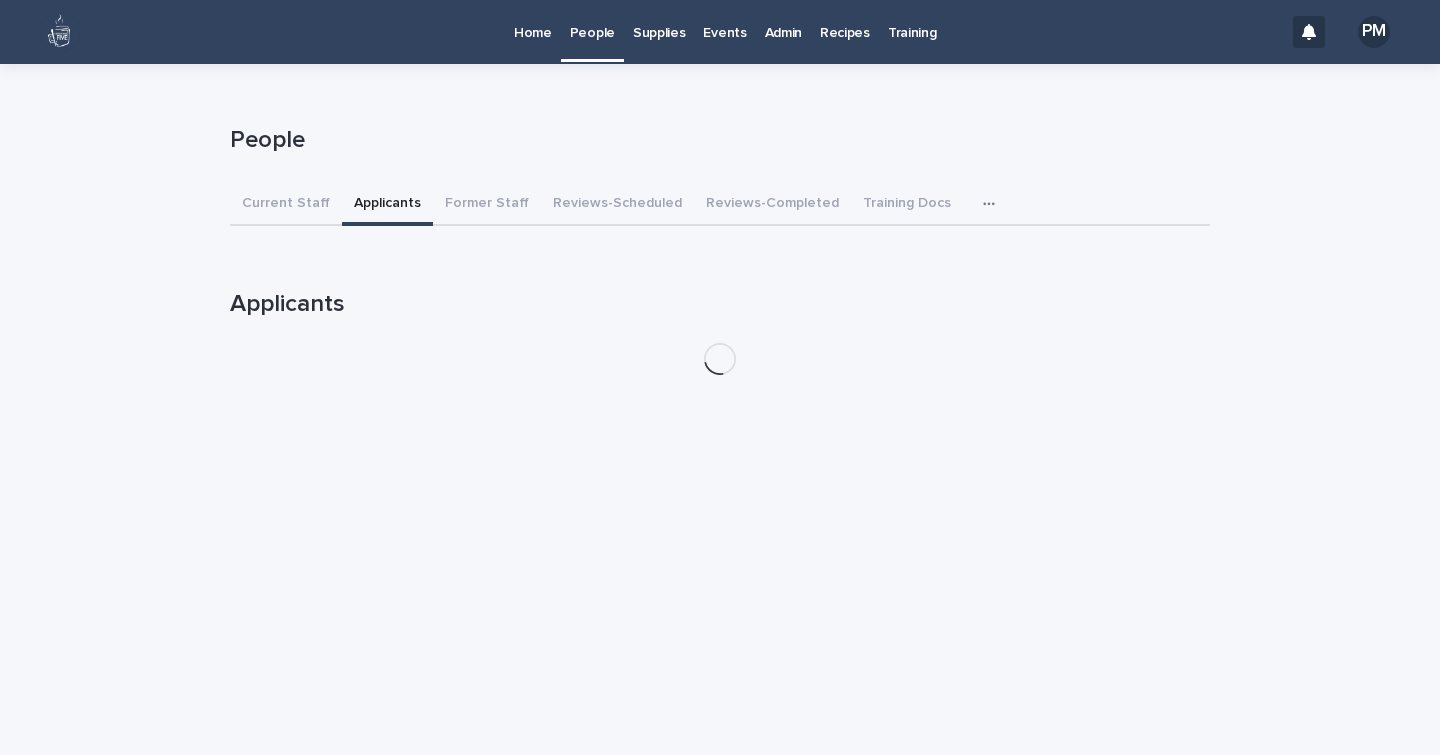 click on "Applicants" at bounding box center [387, 205] 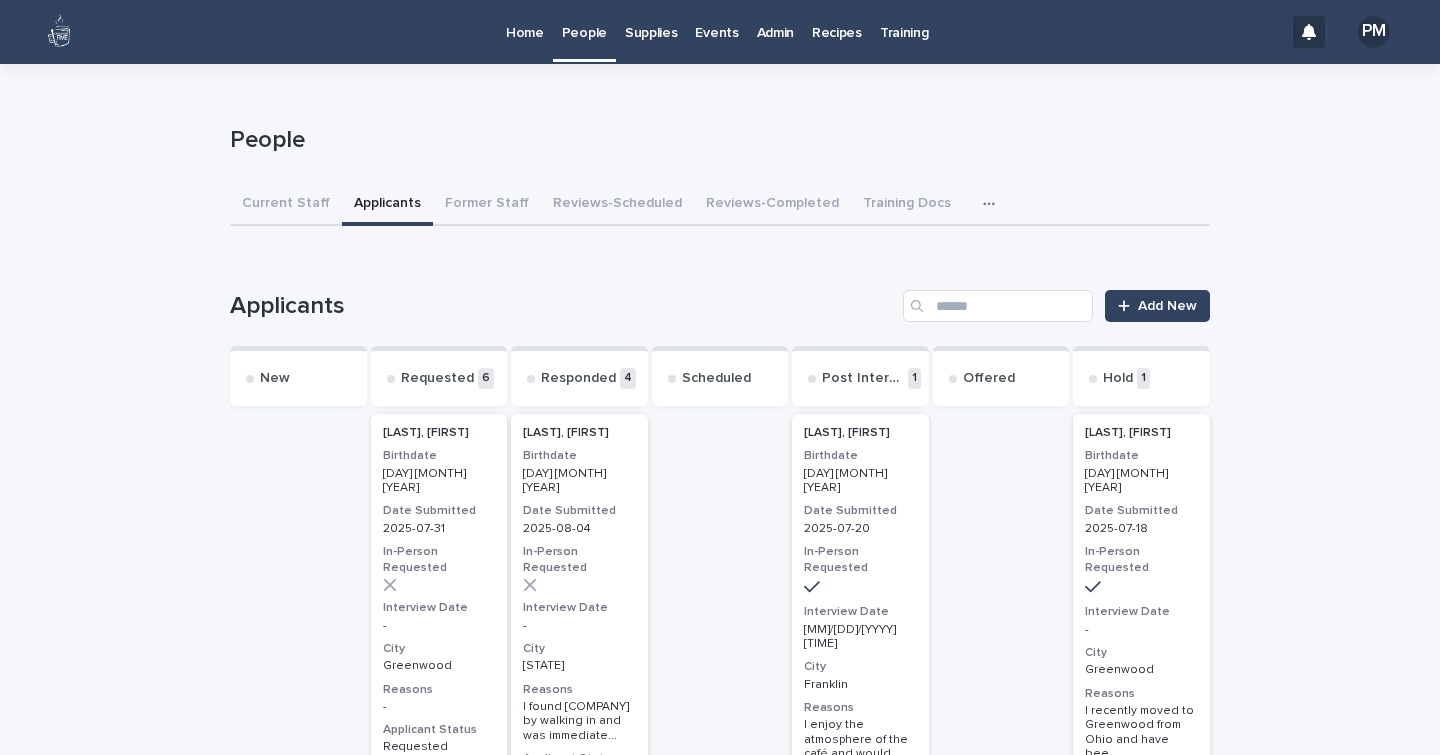 click on "Date Submitted" at bounding box center (579, 511) 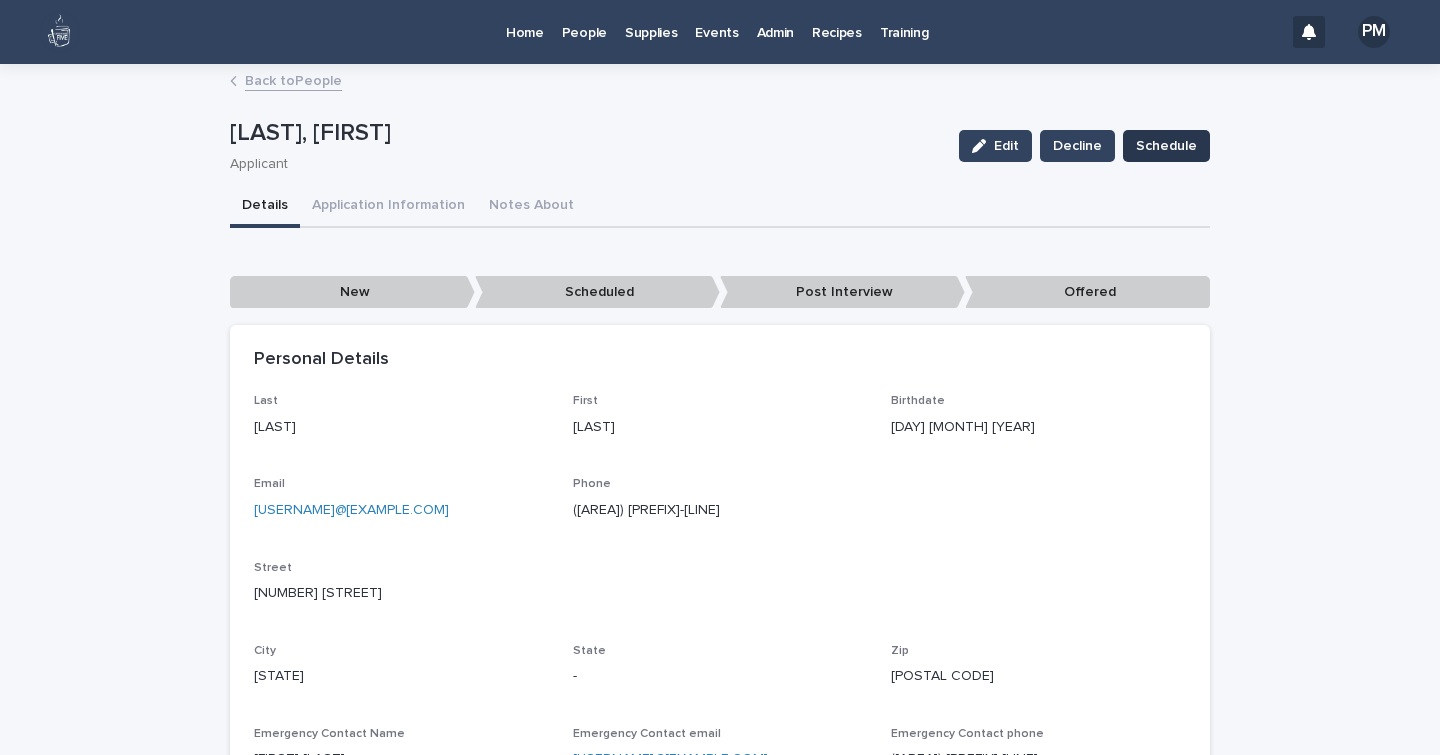 click on "Schedule" at bounding box center (1166, 146) 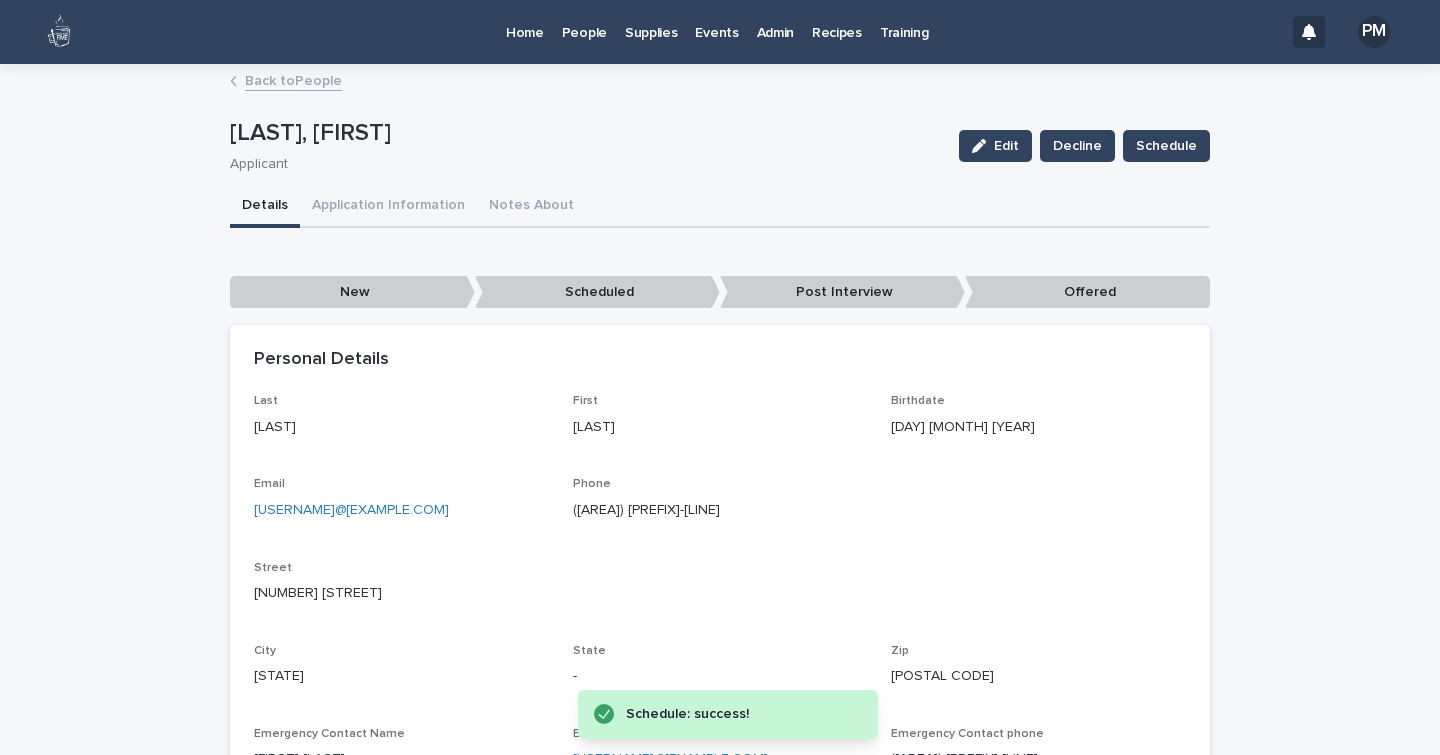click on "People" at bounding box center [584, 21] 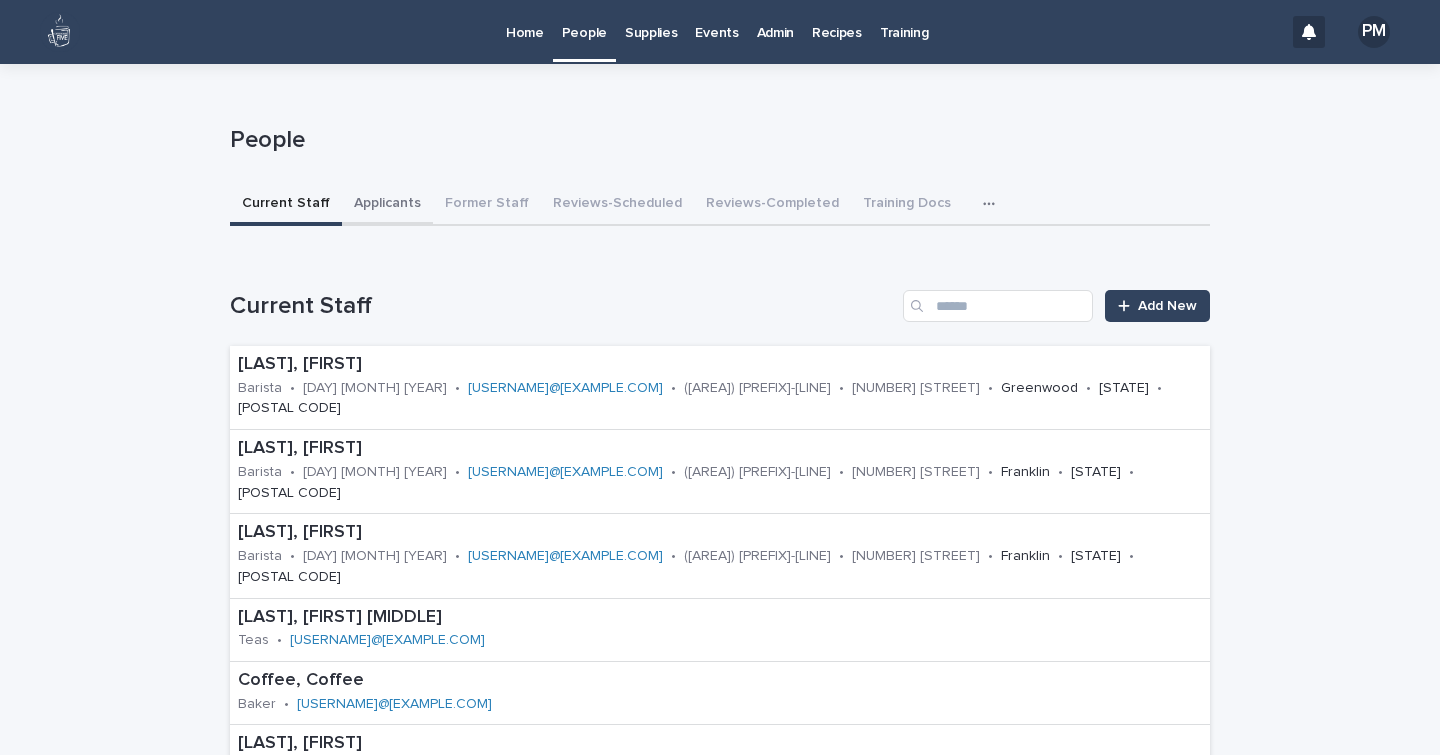 click on "Applicants" at bounding box center [387, 205] 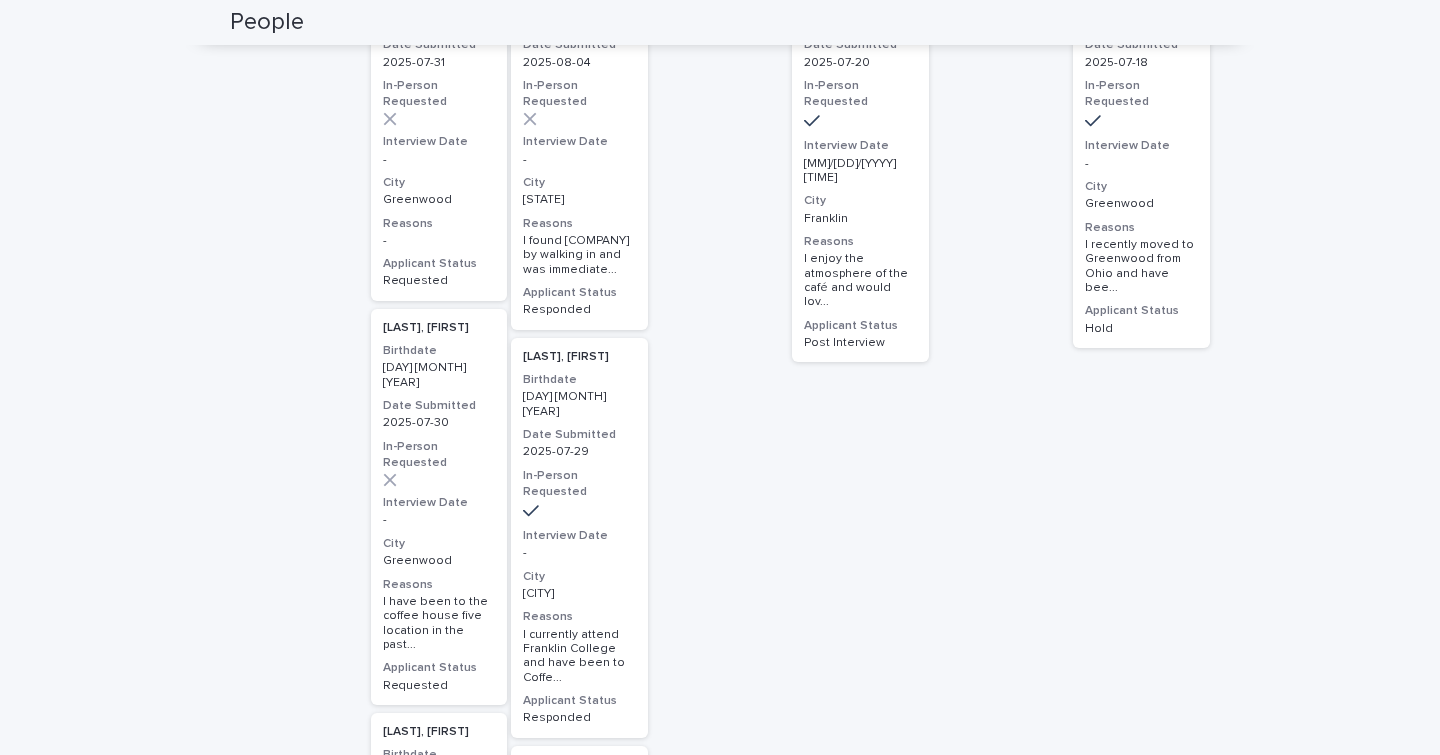 scroll, scrollTop: 467, scrollLeft: 0, axis: vertical 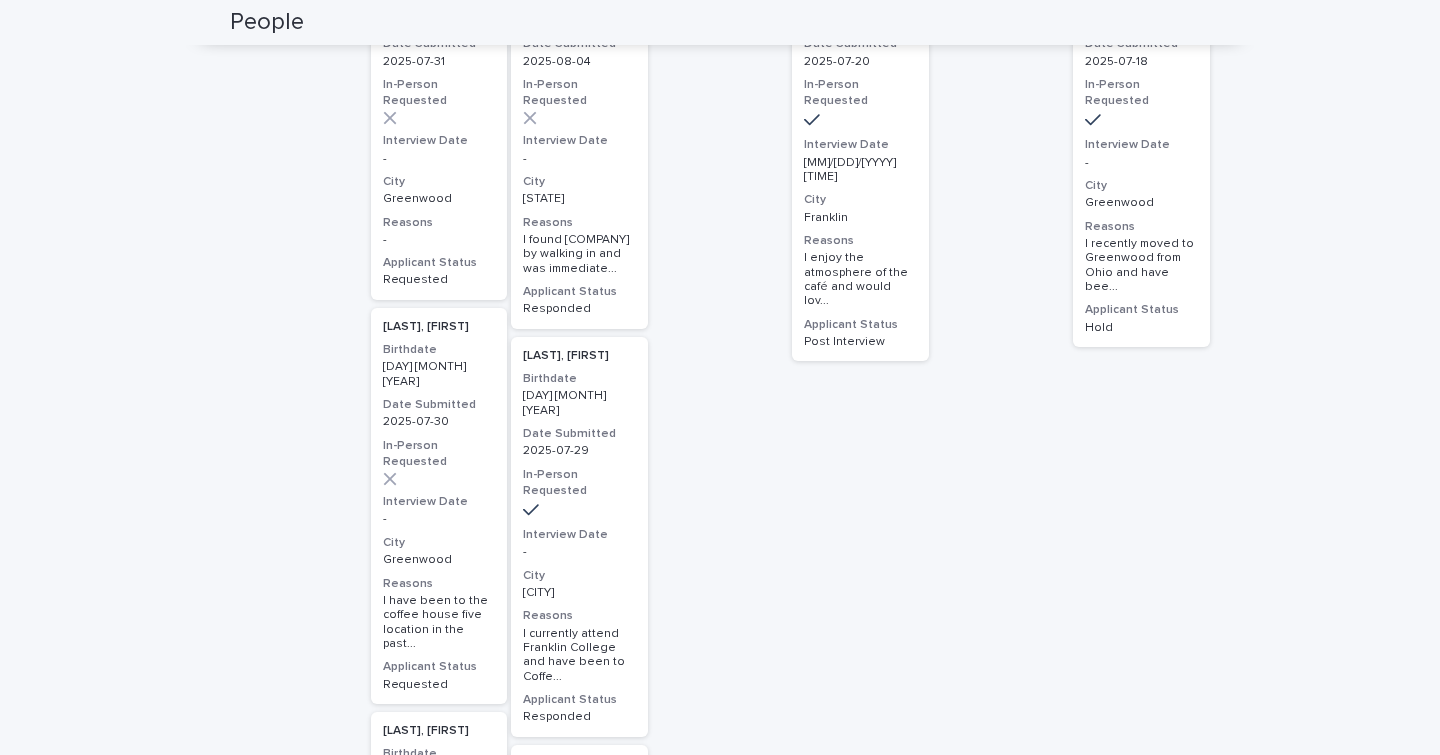 click on "Interview Date" at bounding box center [579, 535] 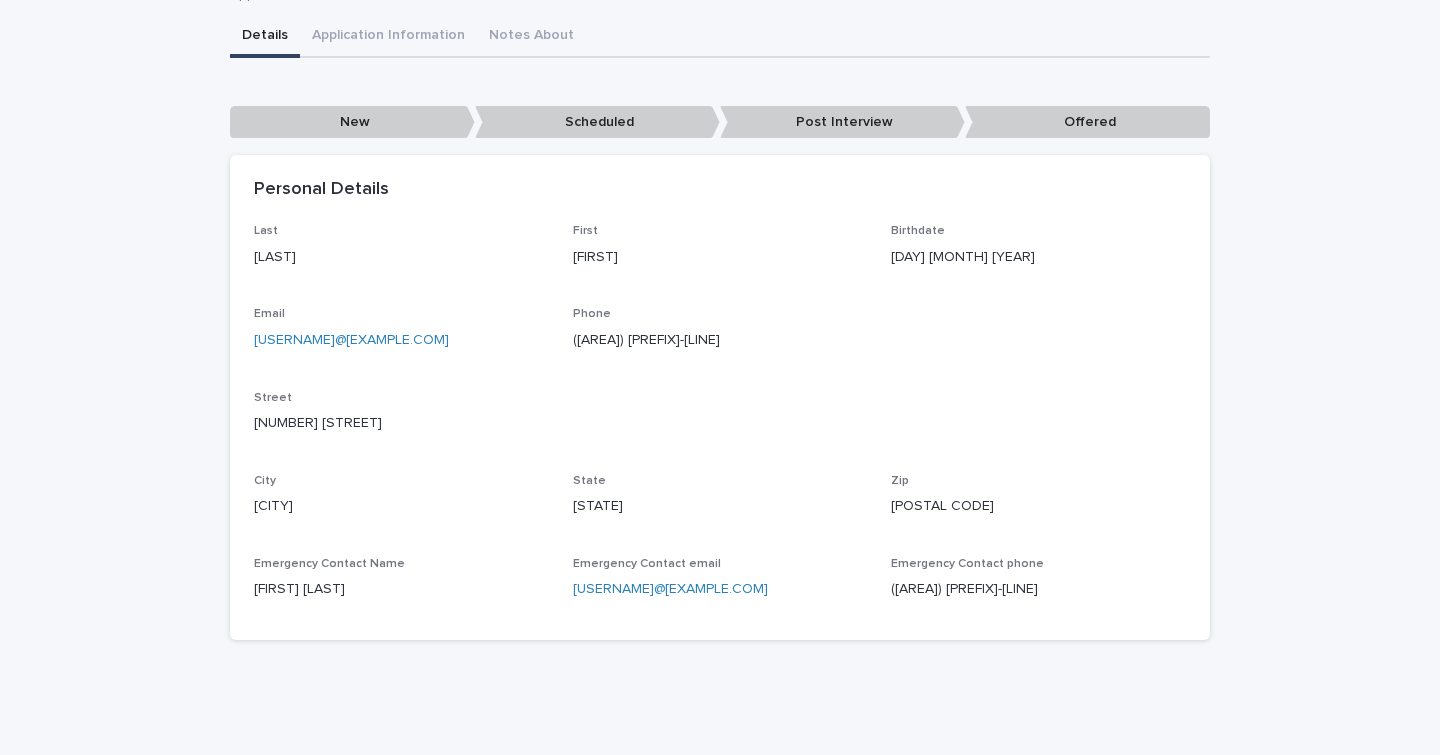 scroll, scrollTop: 0, scrollLeft: 0, axis: both 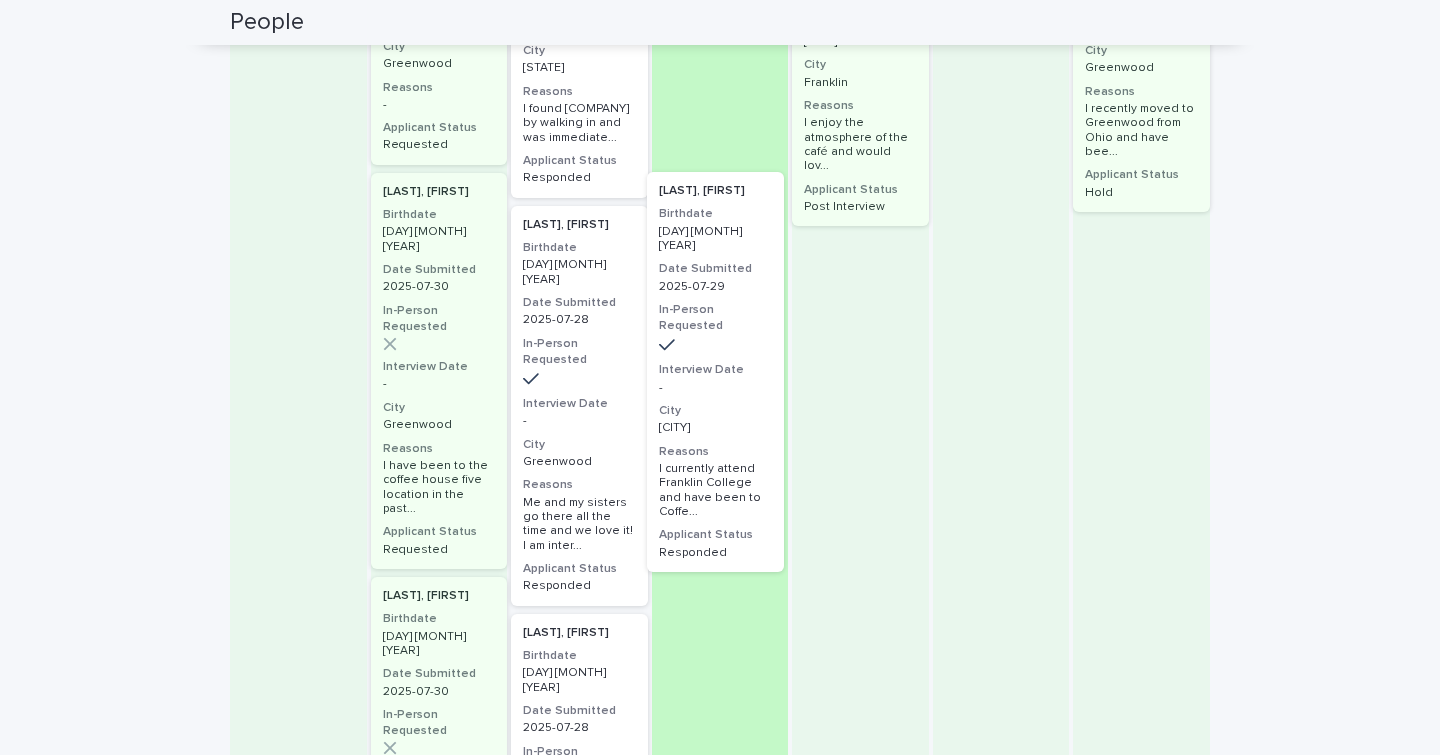 drag, startPoint x: 588, startPoint y: 411, endPoint x: 656, endPoint y: 551, distance: 155.64061 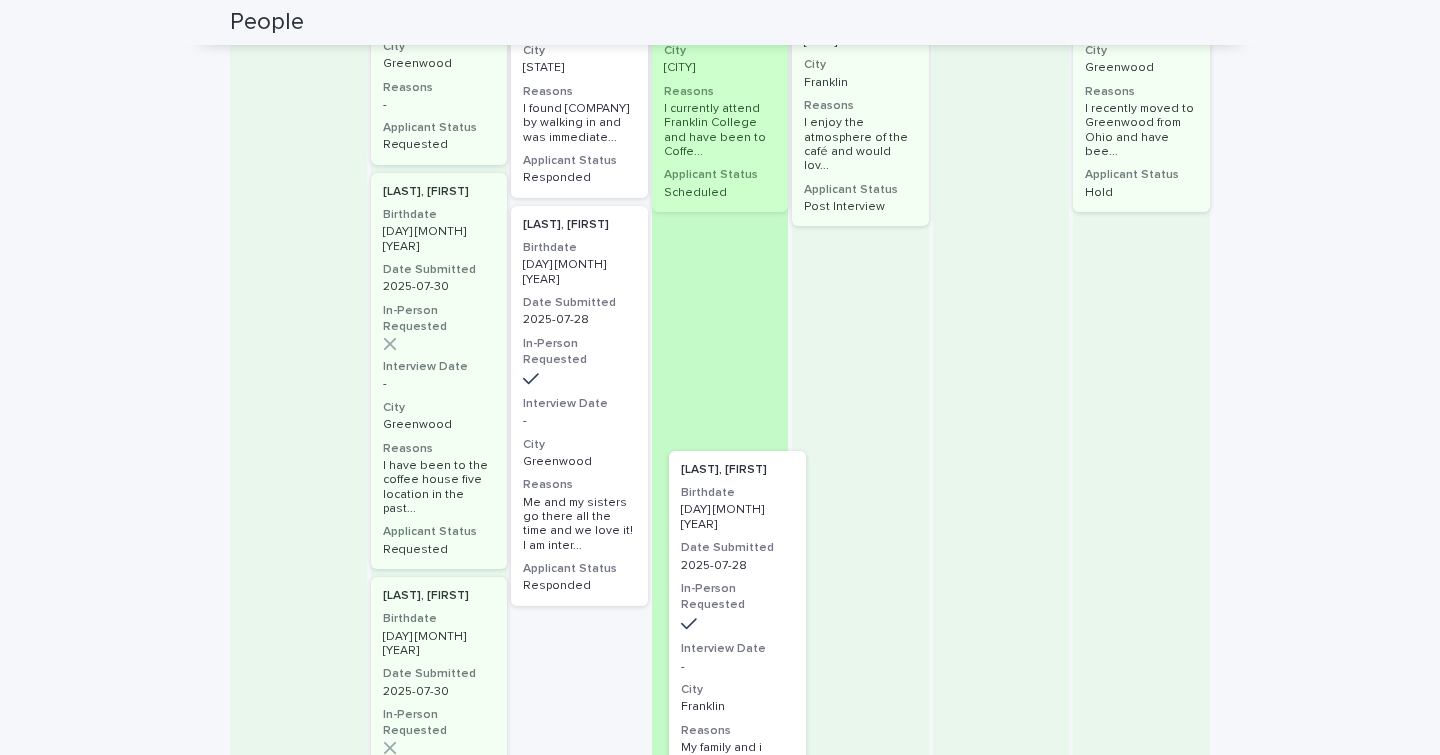 drag, startPoint x: 572, startPoint y: 635, endPoint x: 807, endPoint y: 512, distance: 265.2433 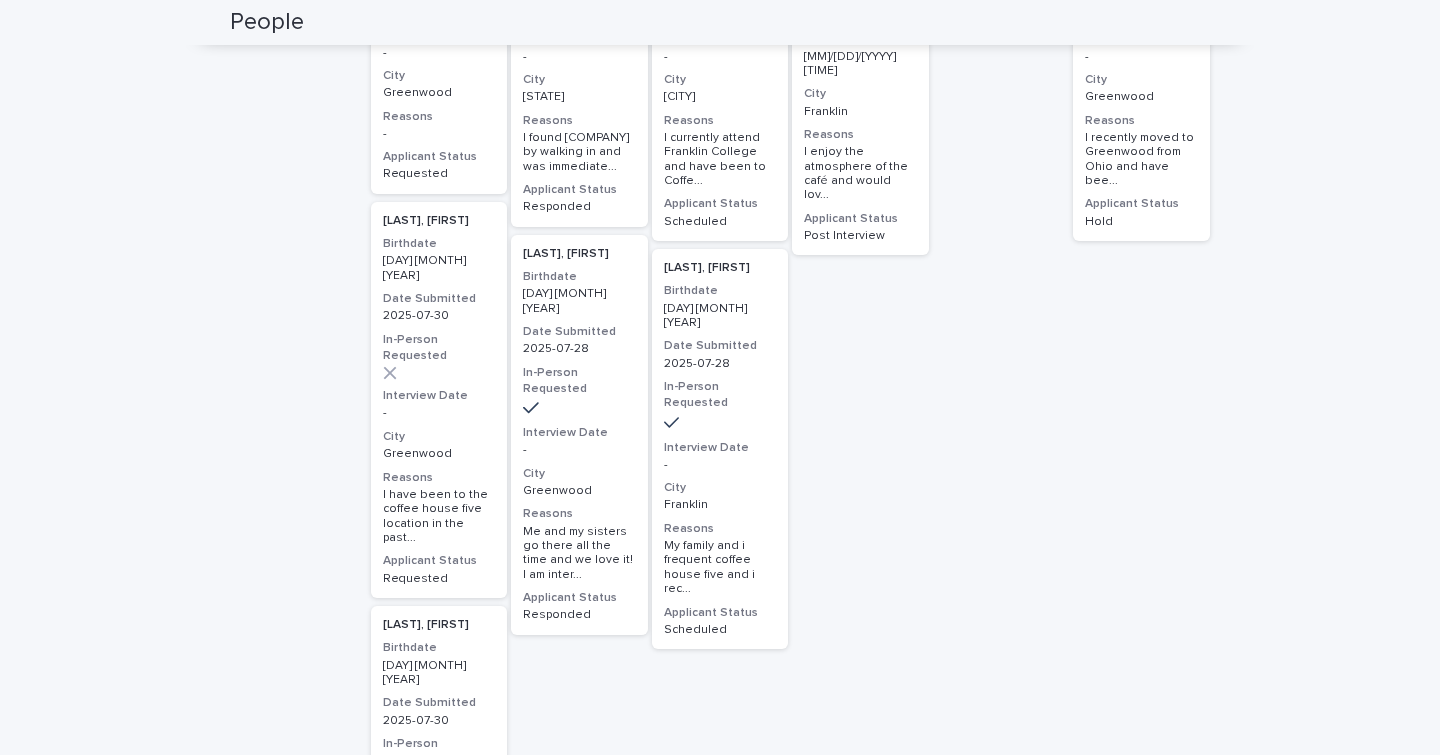 scroll, scrollTop: 565, scrollLeft: 0, axis: vertical 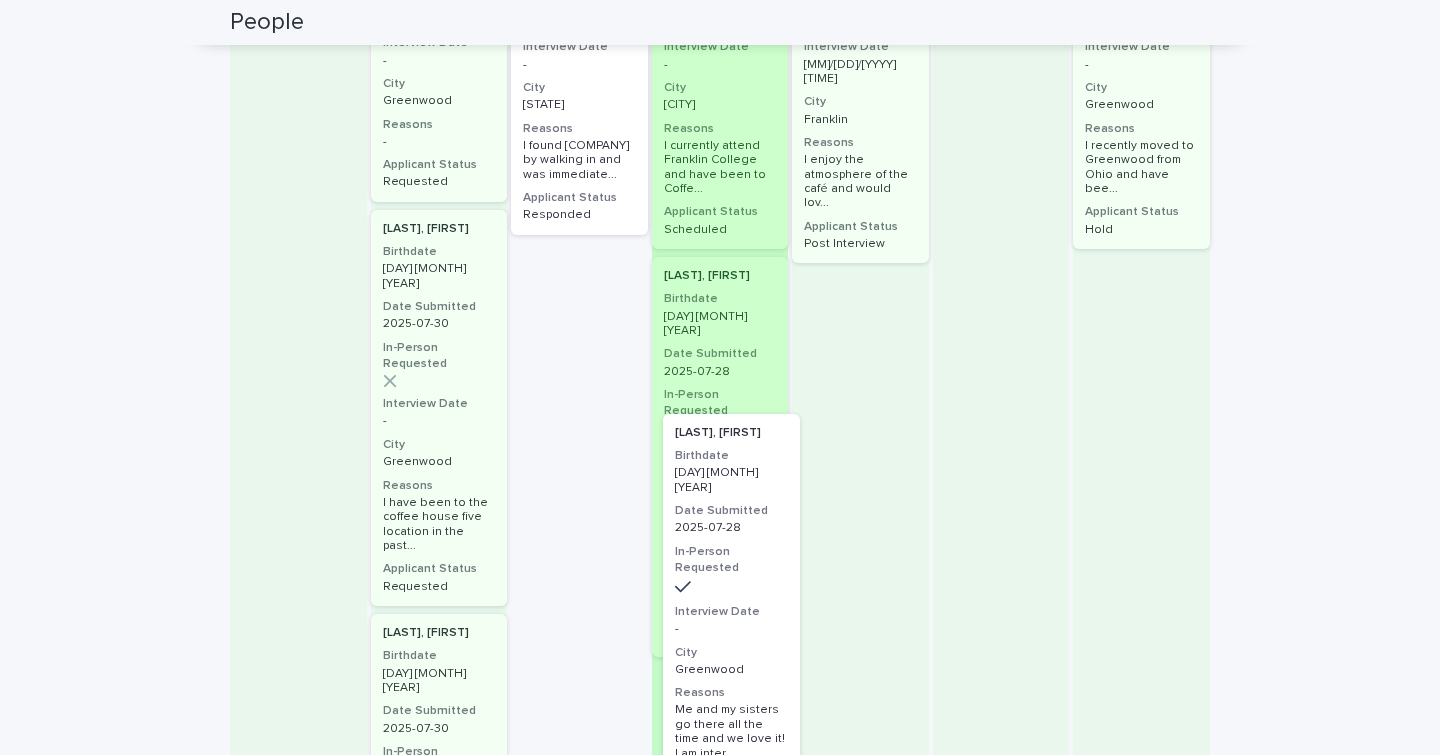drag, startPoint x: 564, startPoint y: 353, endPoint x: 732, endPoint y: 567, distance: 272.06616 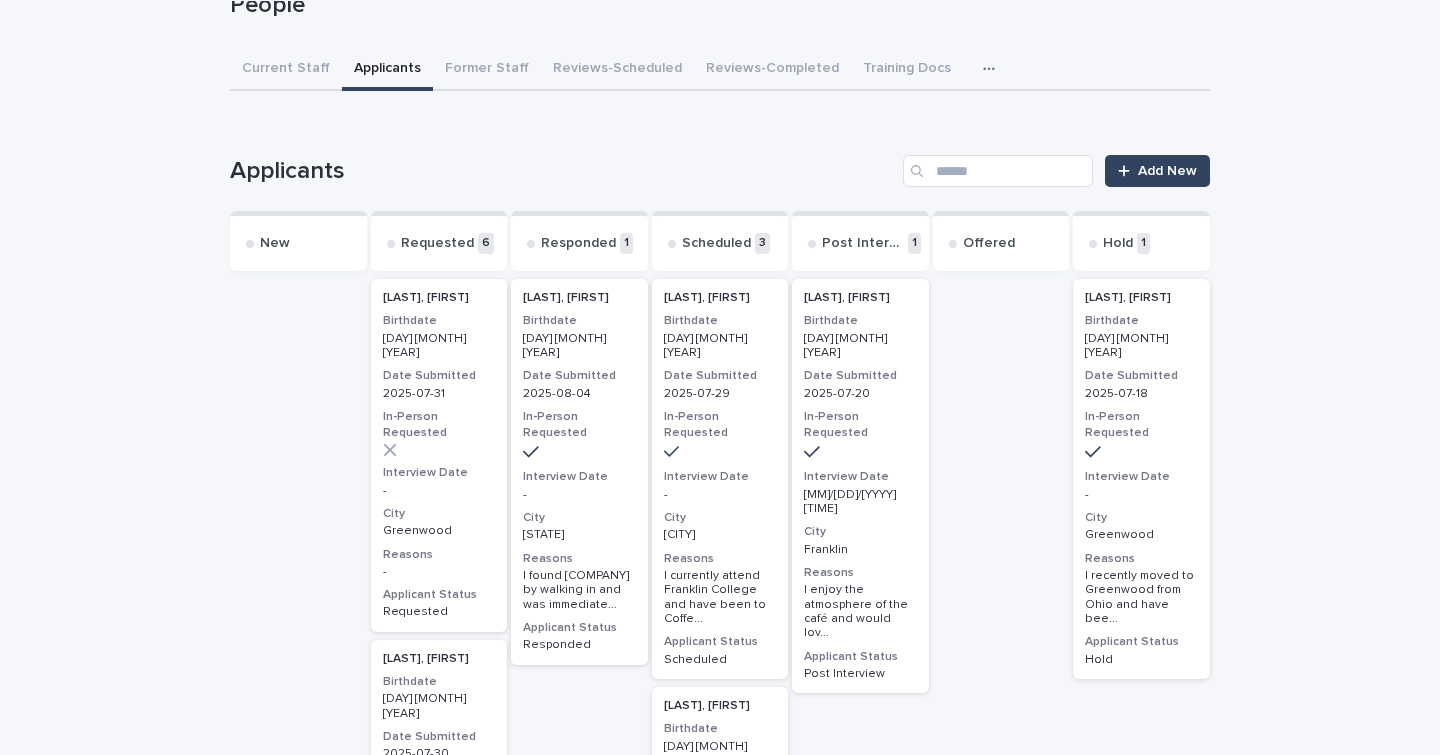 scroll, scrollTop: 138, scrollLeft: 0, axis: vertical 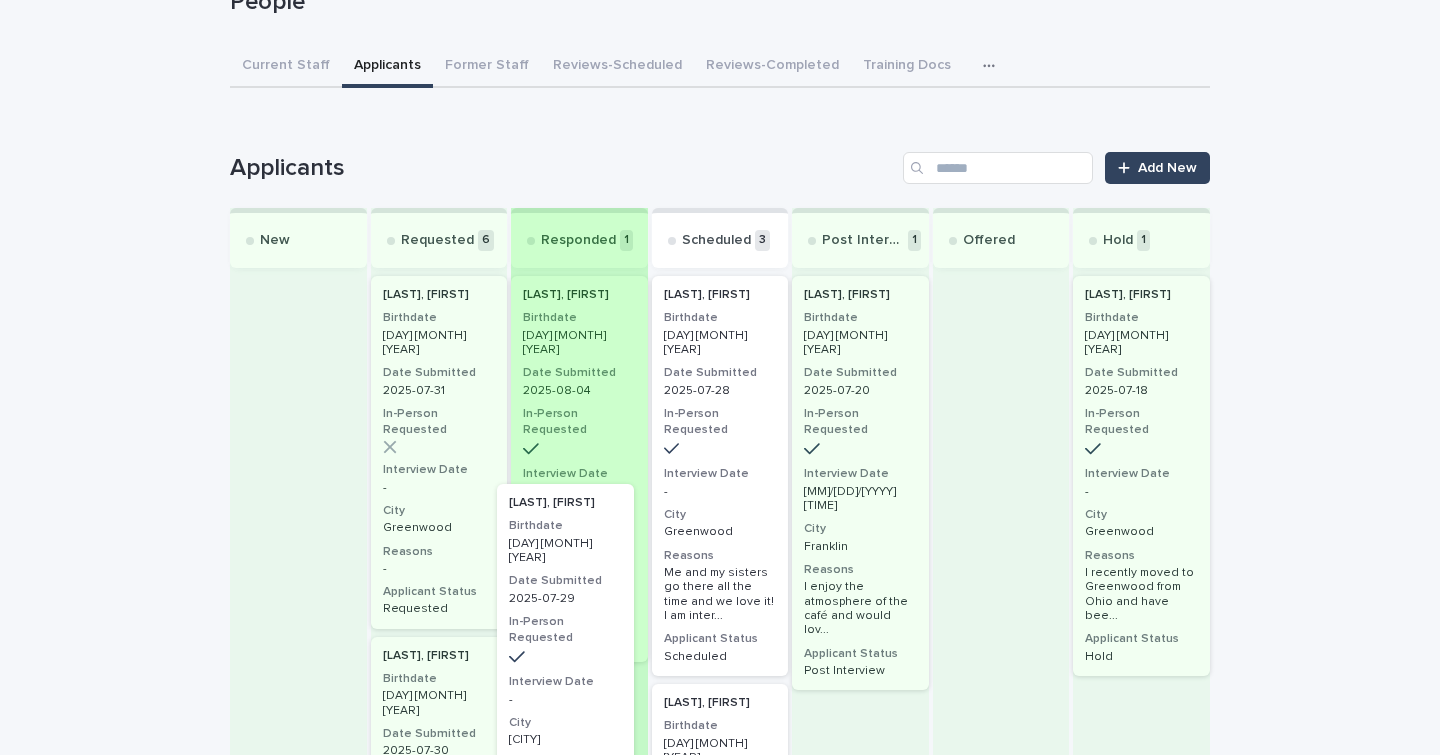 drag, startPoint x: 740, startPoint y: 507, endPoint x: 524, endPoint y: 745, distance: 321.40317 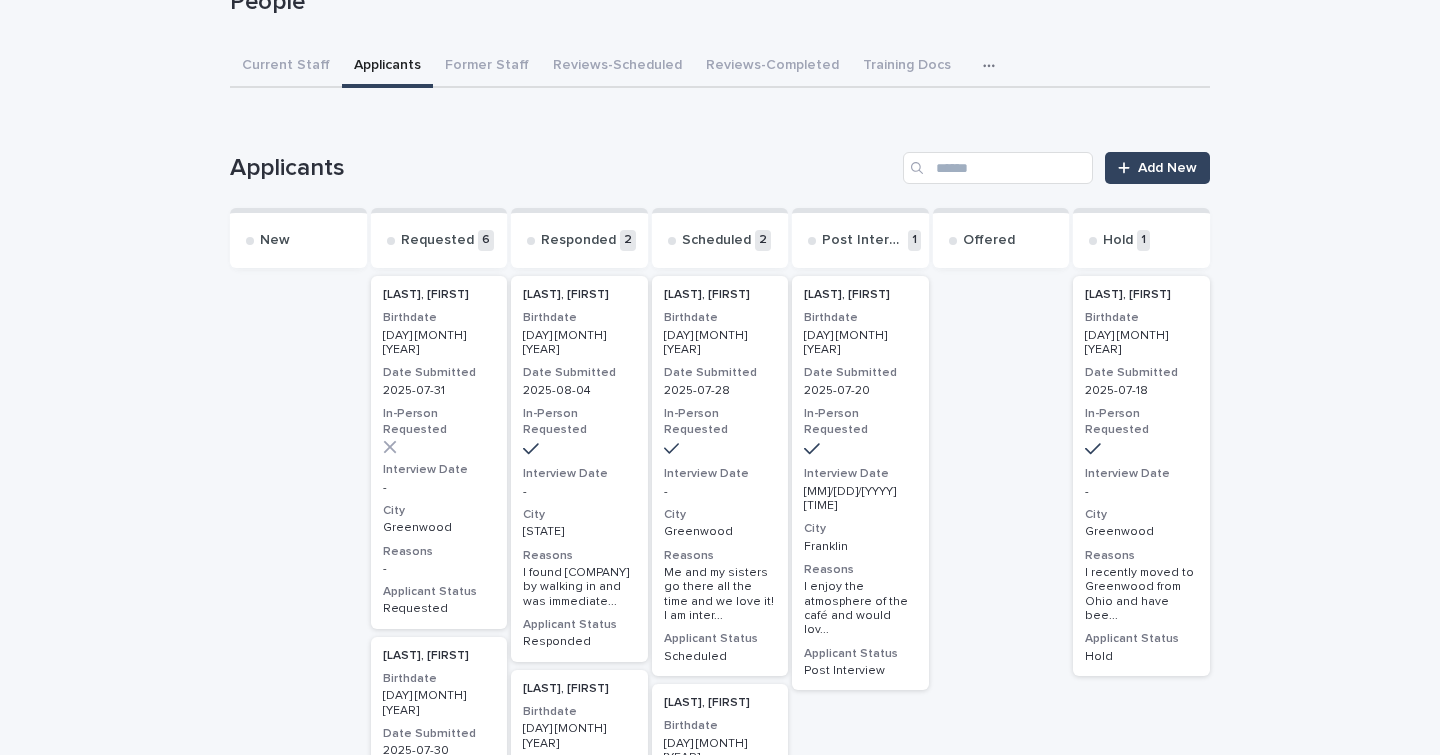 click on "[DAY] [MONTH] [YEAR]" at bounding box center [720, 751] 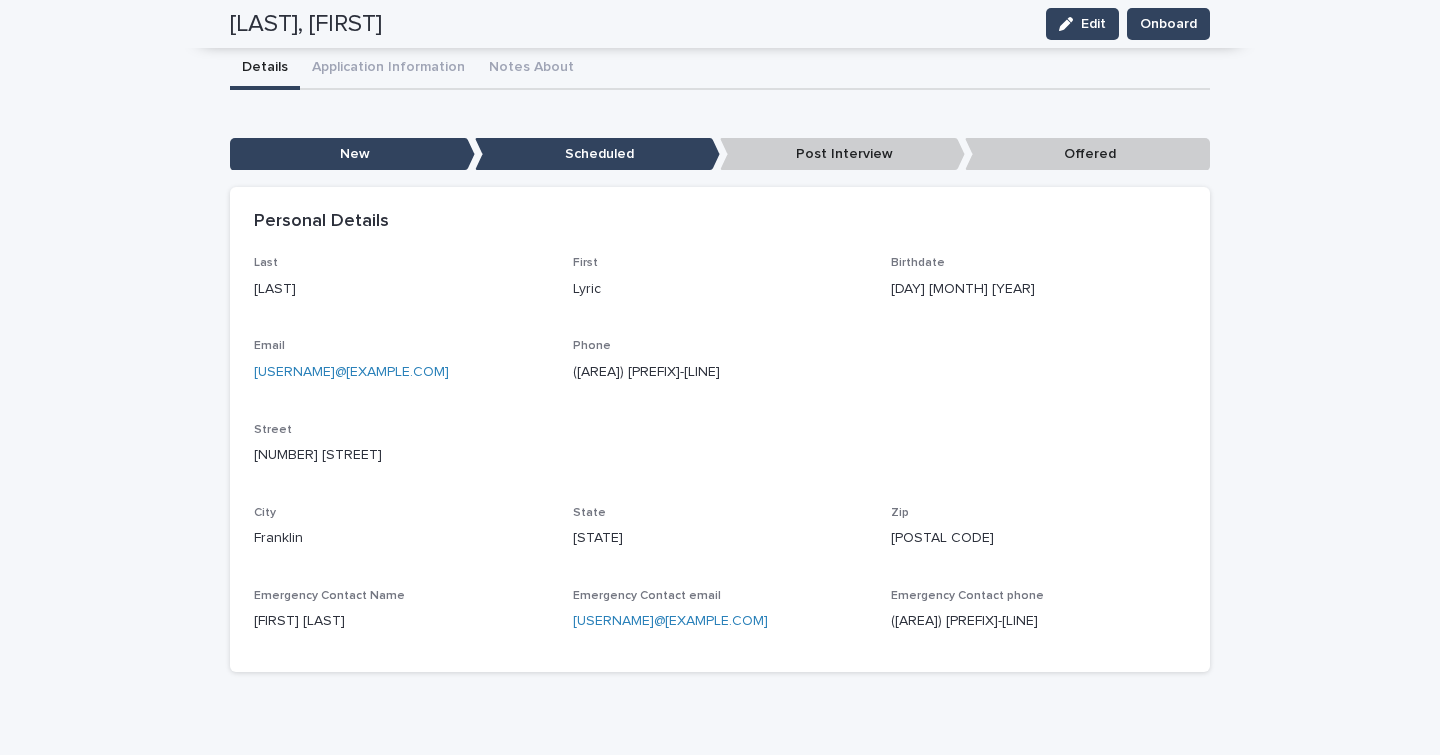 scroll, scrollTop: 0, scrollLeft: 0, axis: both 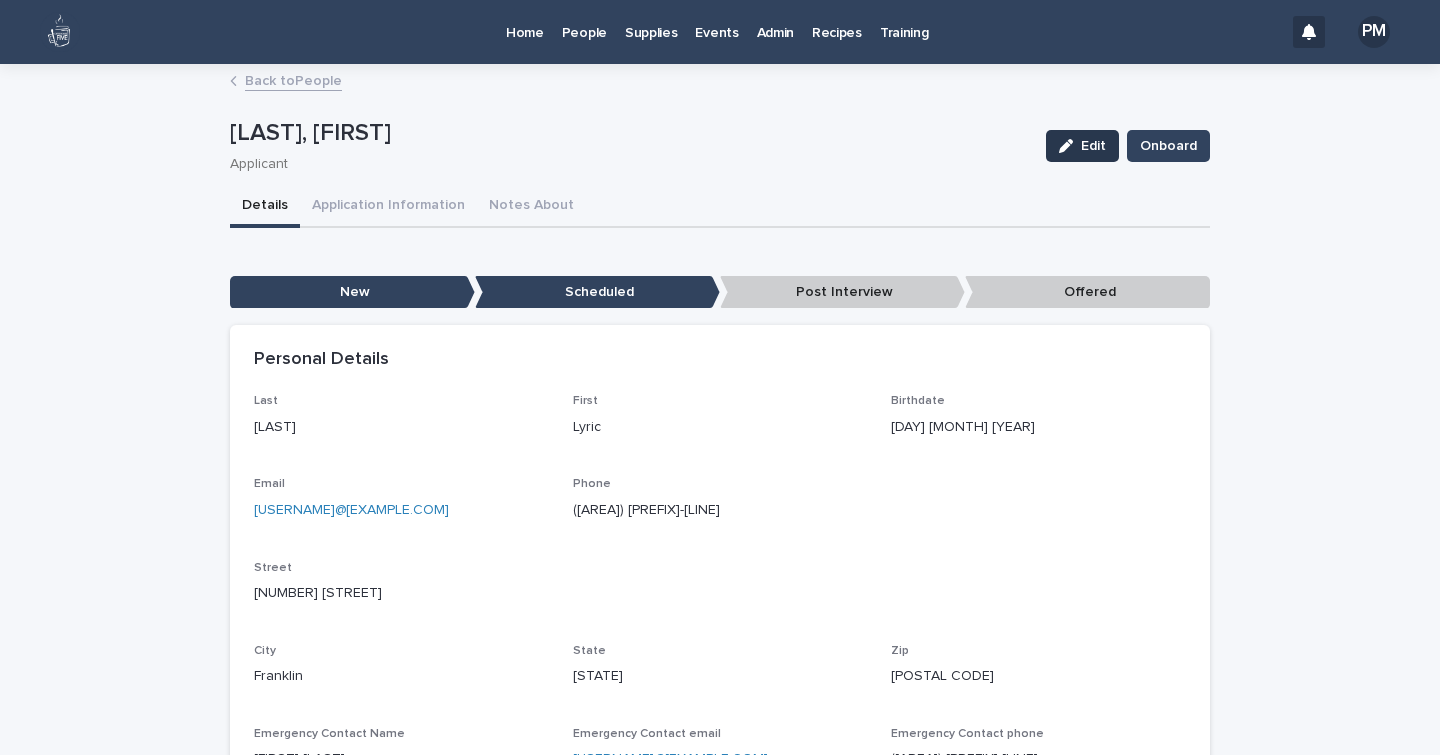 click on "Edit" at bounding box center [1082, 146] 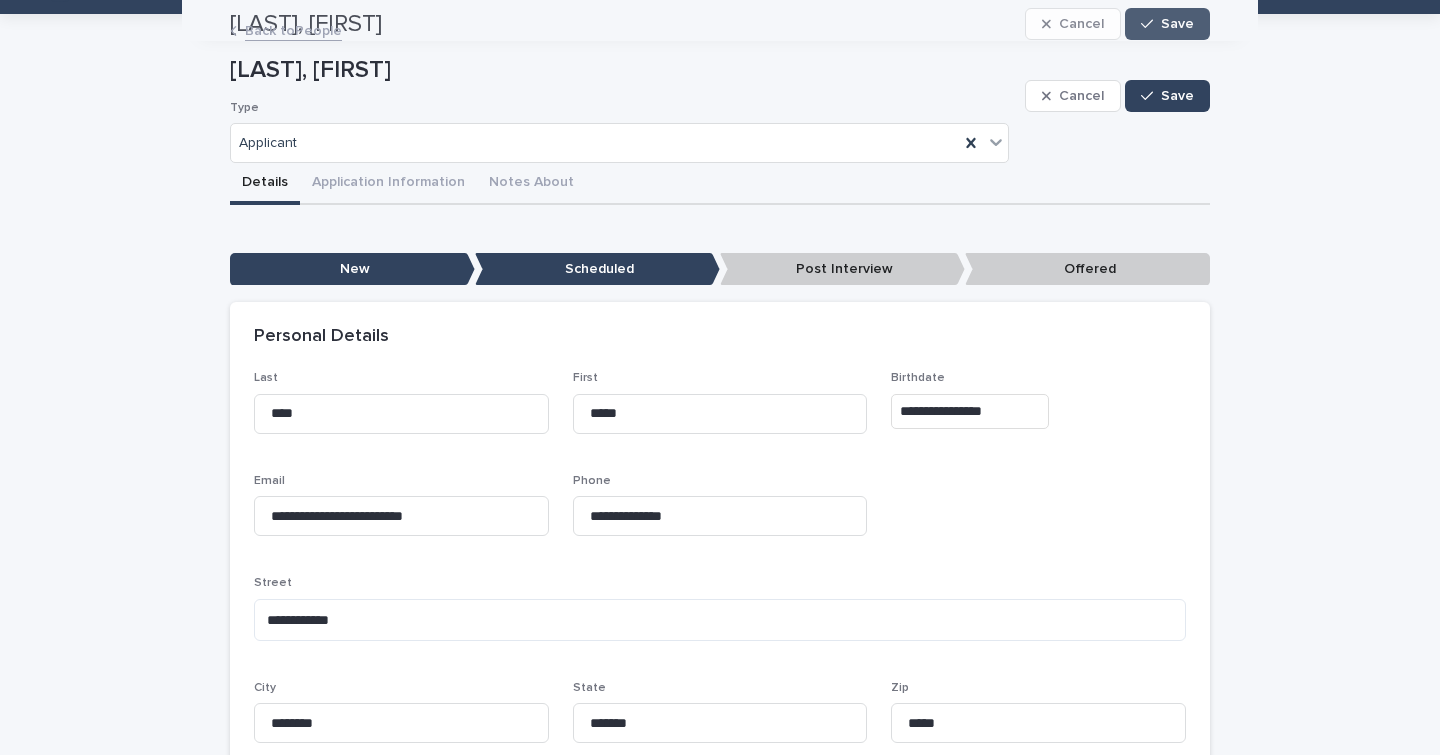 scroll, scrollTop: 38, scrollLeft: 0, axis: vertical 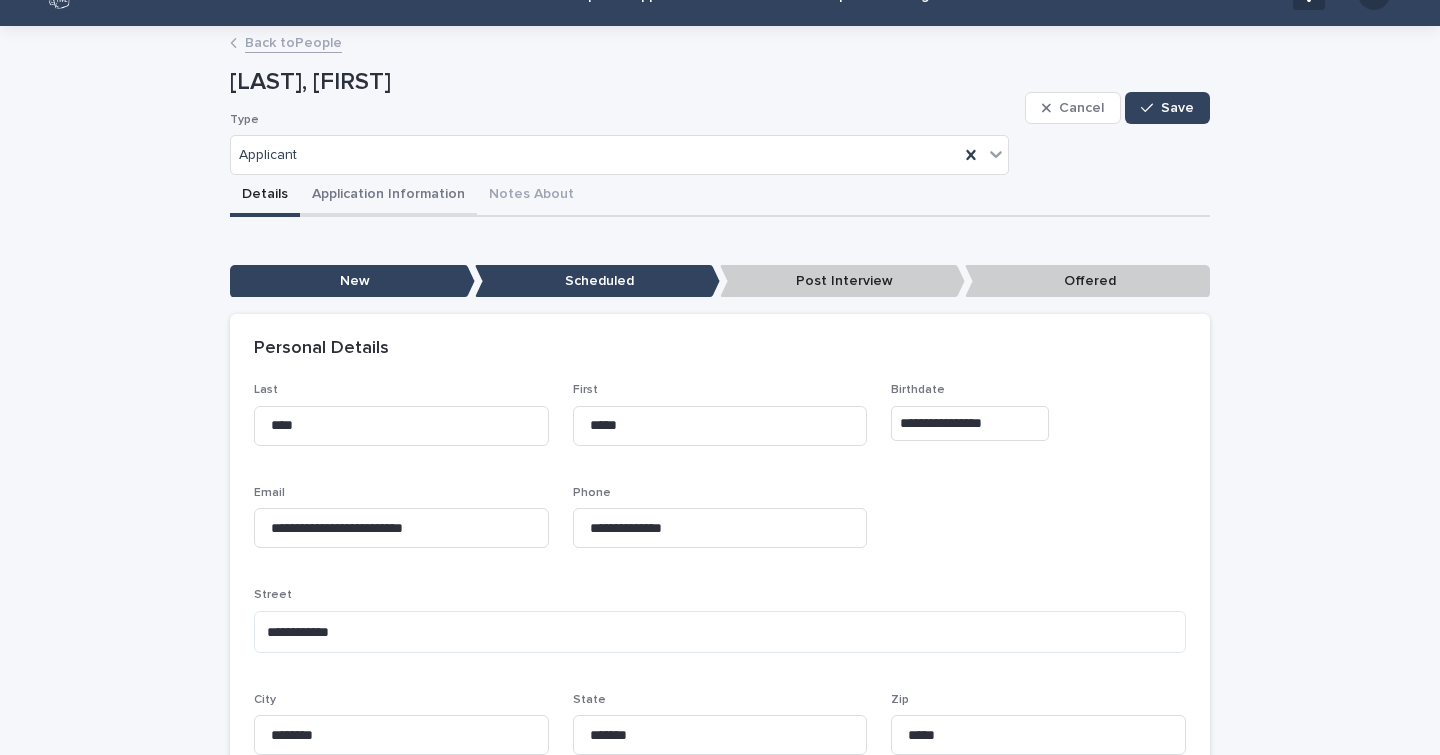 click on "Application Information" at bounding box center [388, 196] 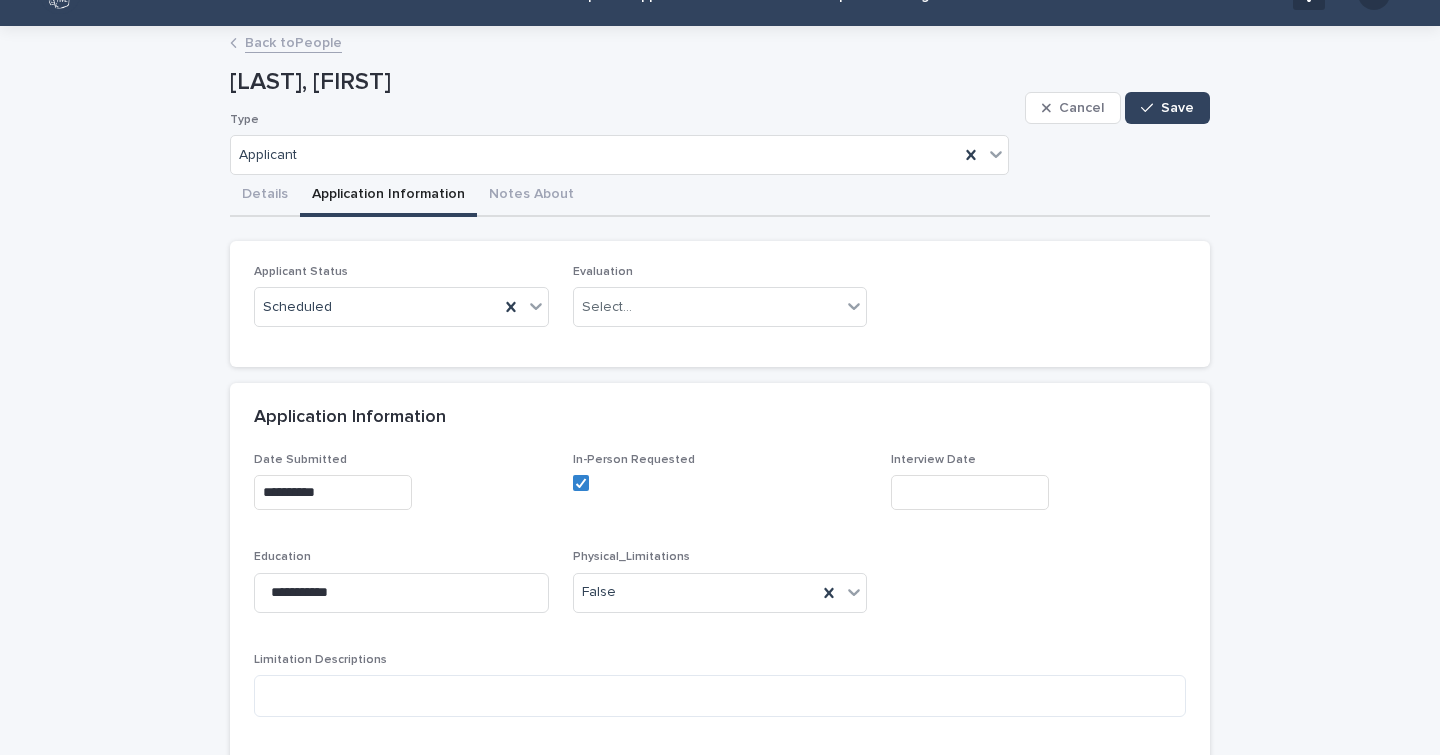 click at bounding box center (970, 492) 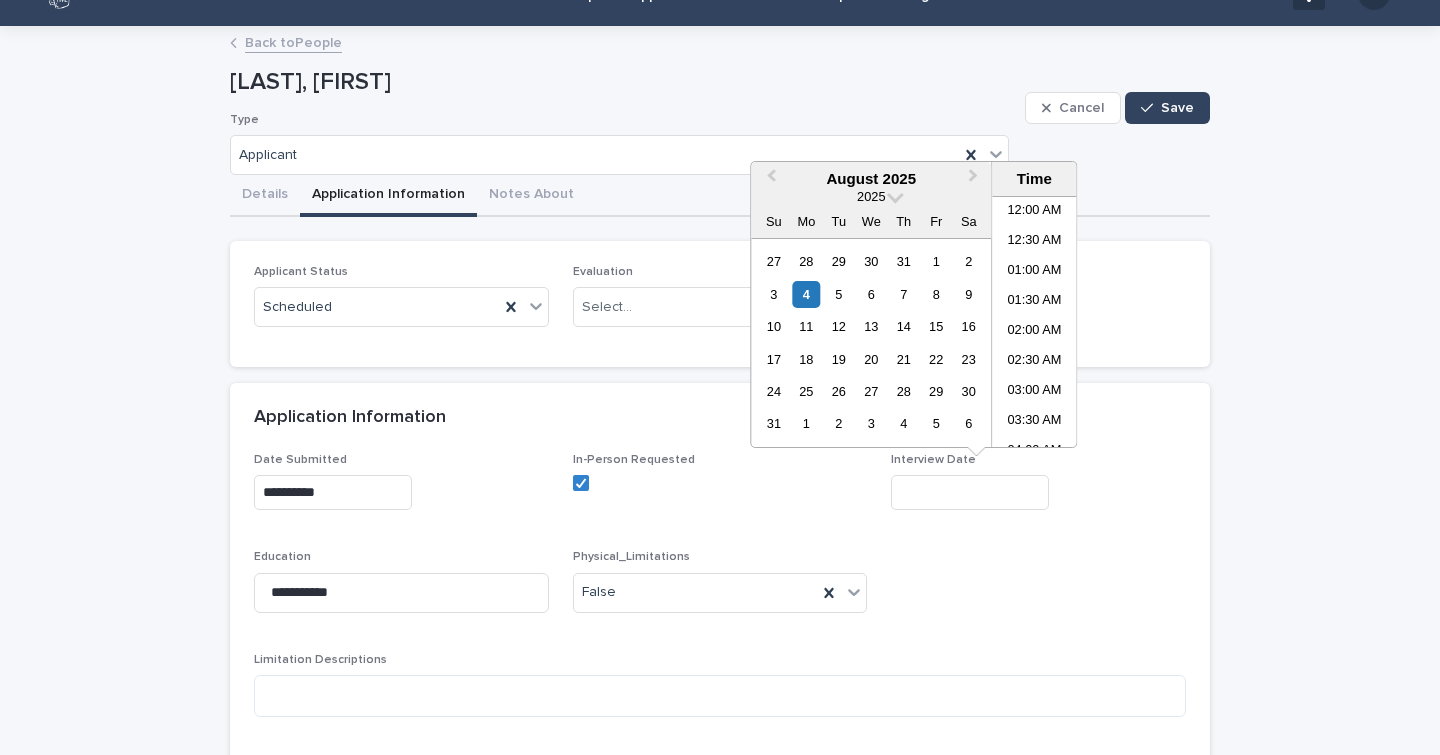 scroll, scrollTop: 1000, scrollLeft: 0, axis: vertical 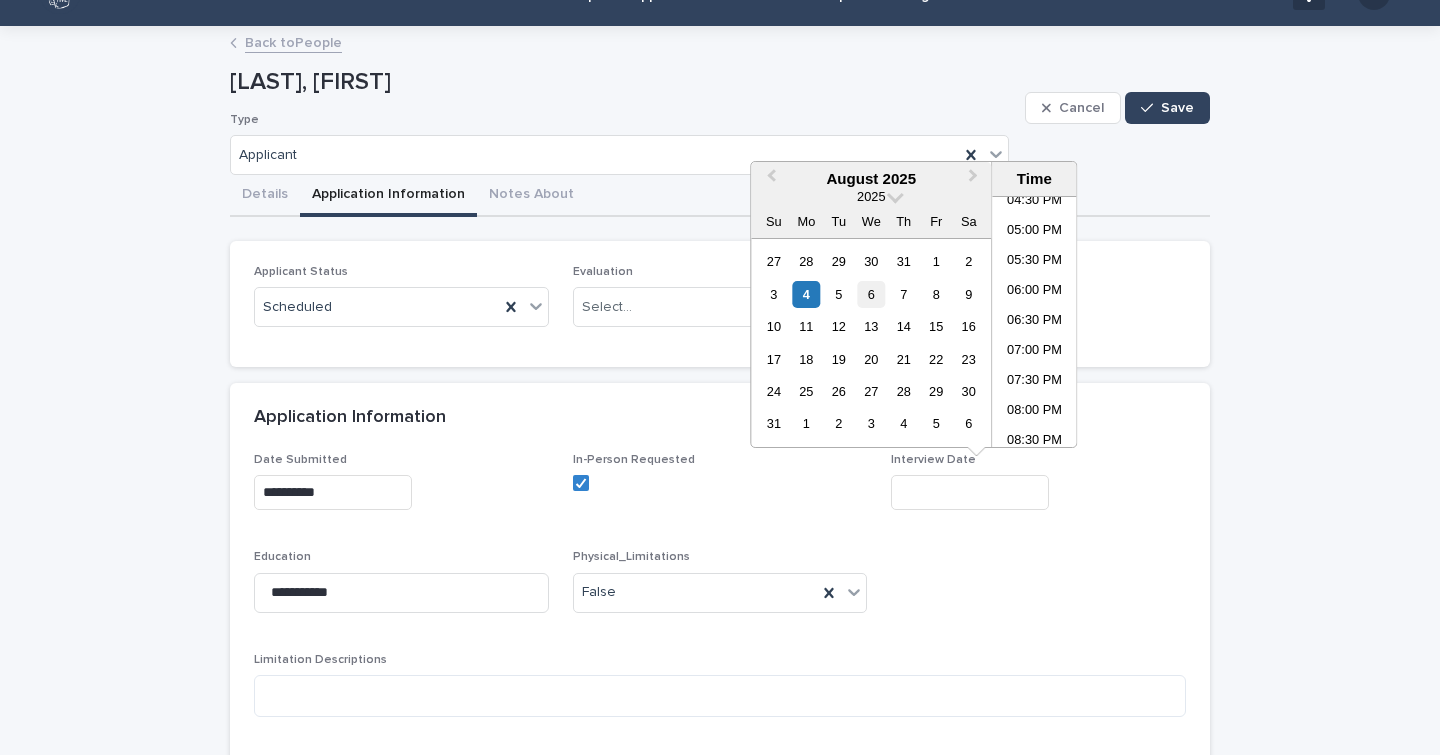 click on "6" at bounding box center (871, 294) 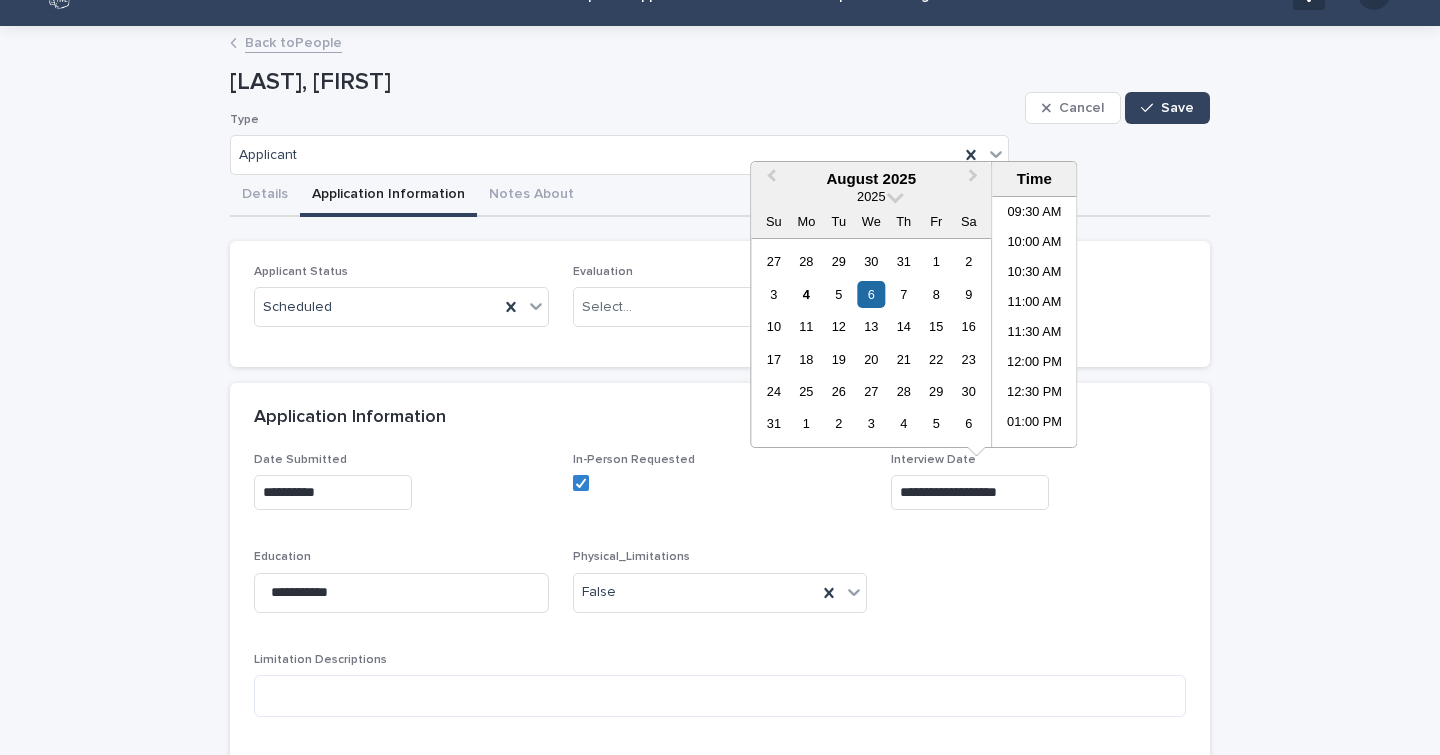 scroll, scrollTop: 567, scrollLeft: 0, axis: vertical 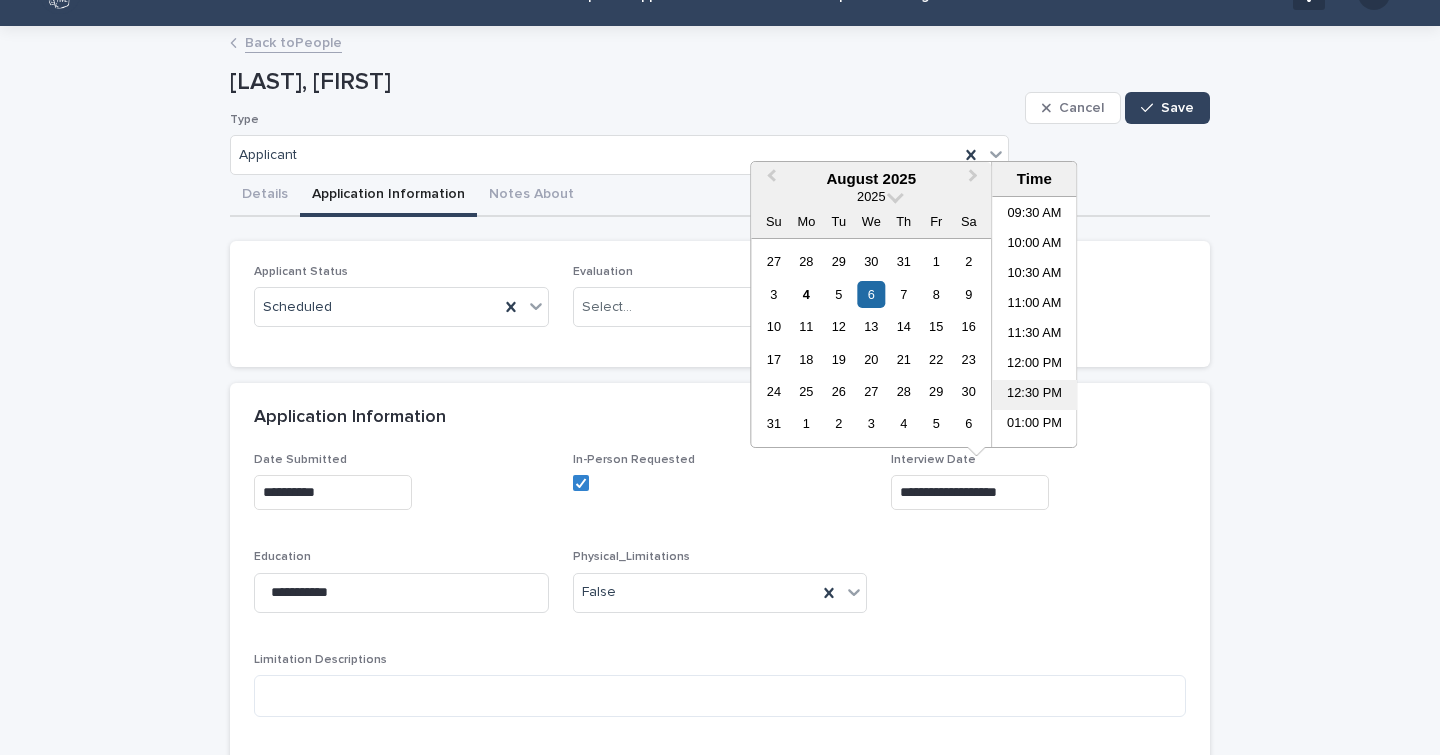 click on "12:30 PM" at bounding box center [1034, 395] 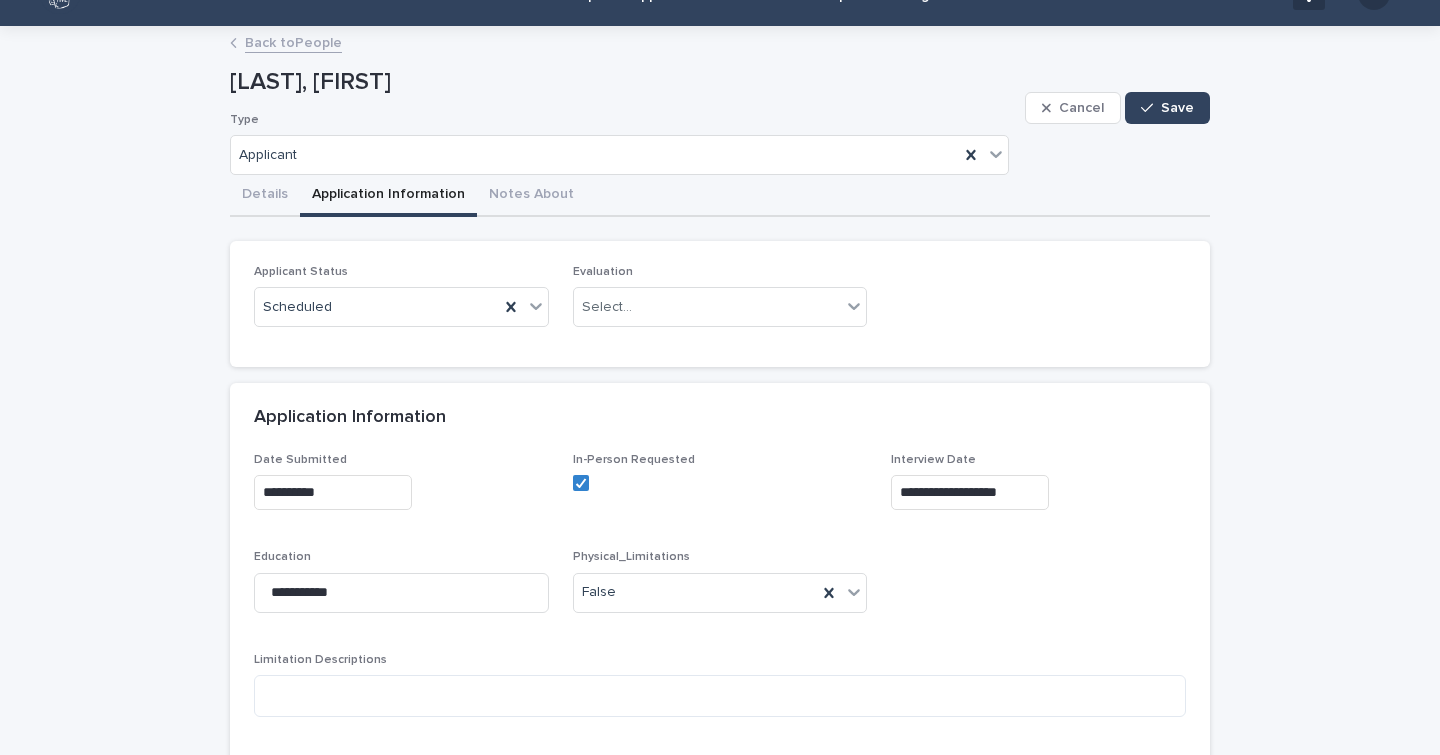 type on "**********" 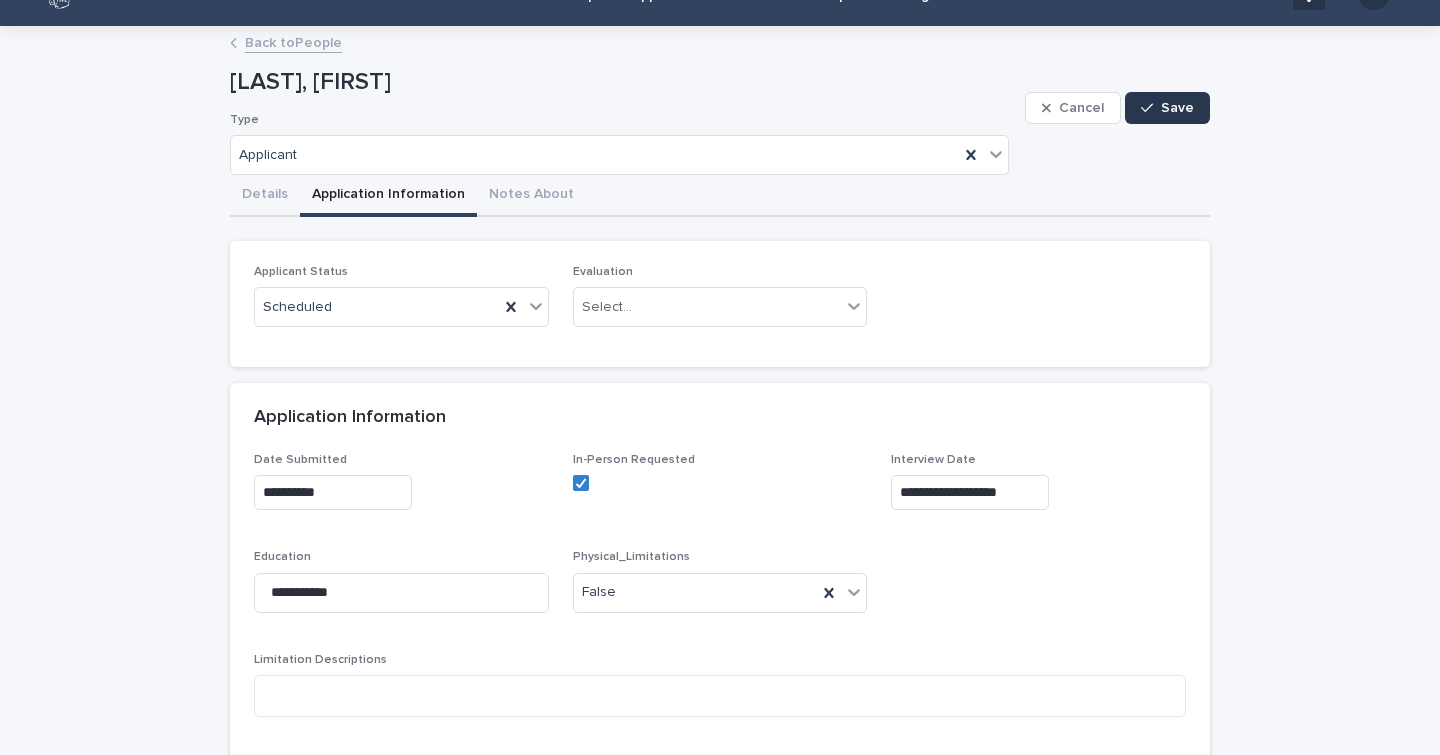 click at bounding box center (1151, 108) 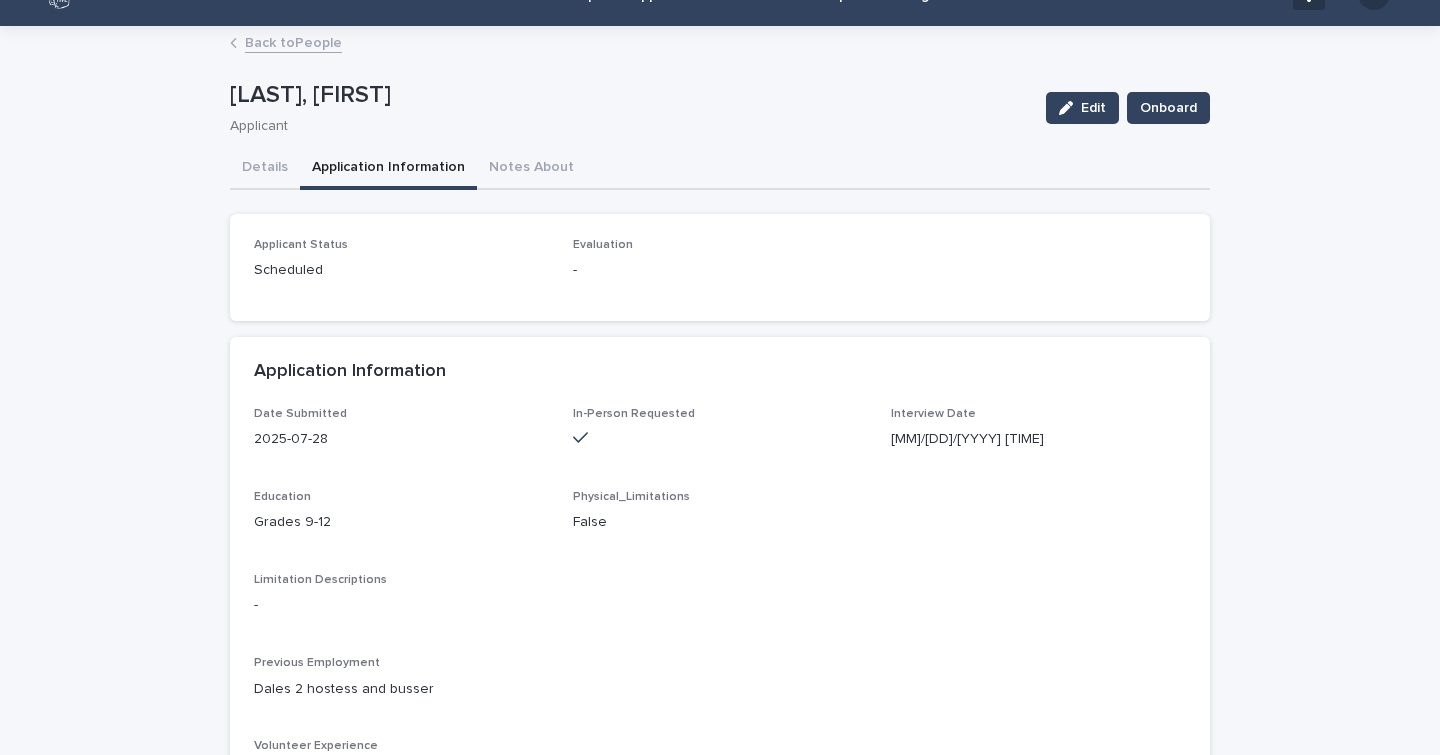 click on "Back to  People" at bounding box center (293, 41) 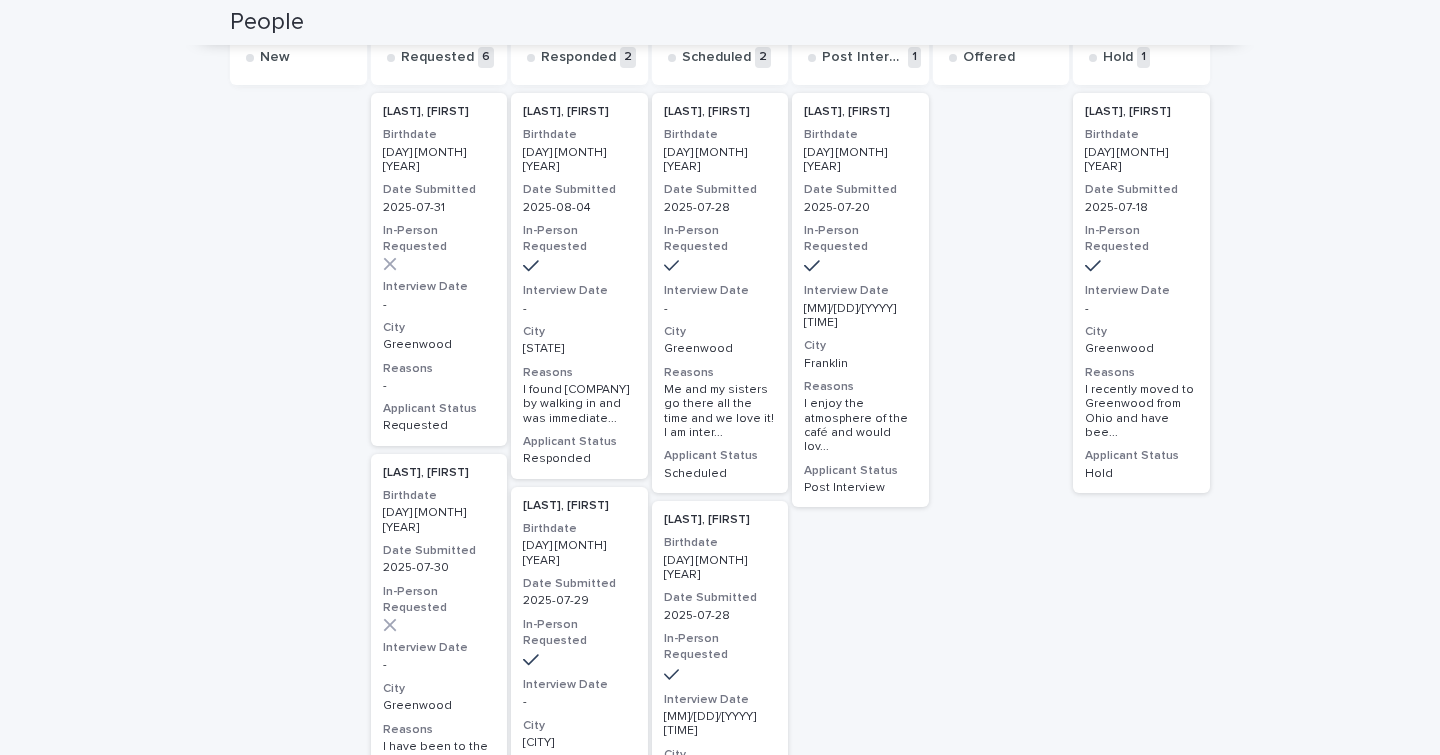 scroll, scrollTop: 322, scrollLeft: 0, axis: vertical 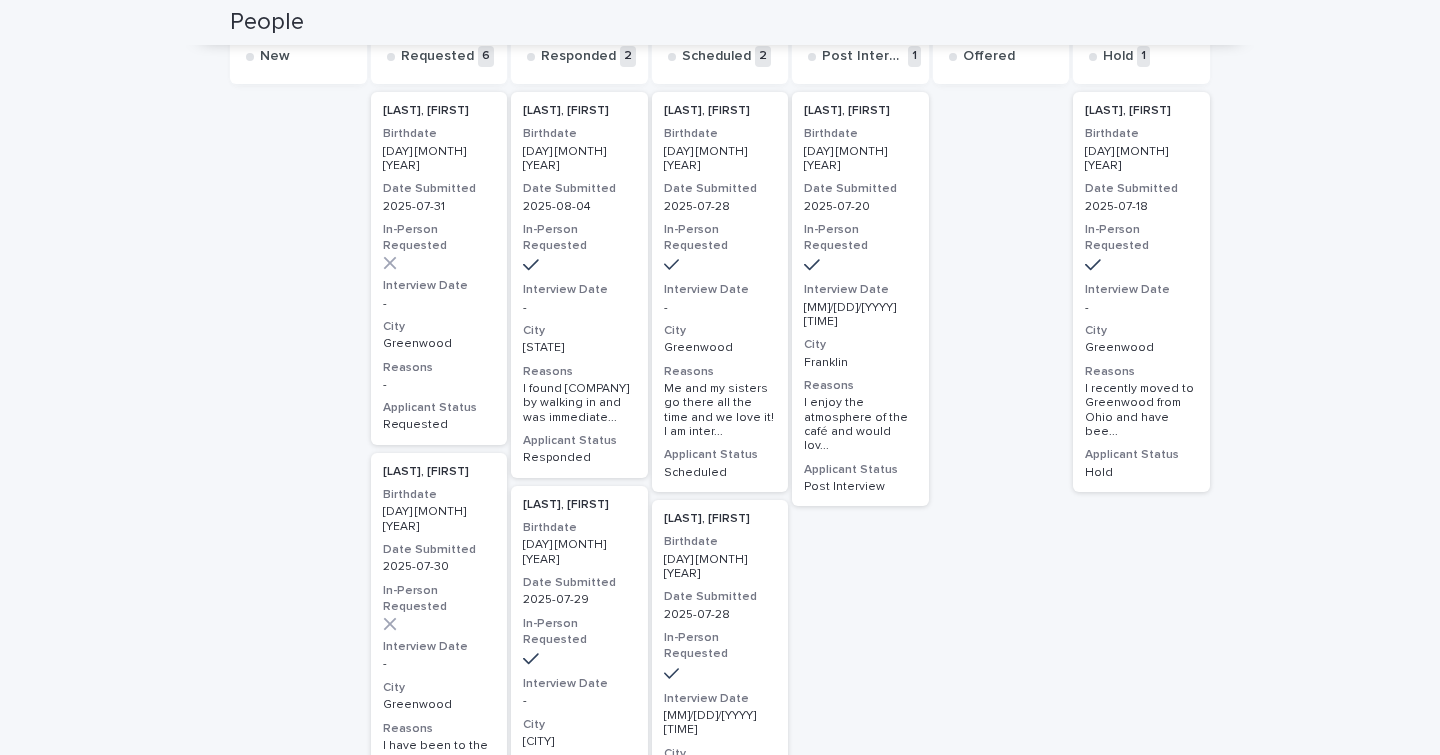 click on "[FIRST], [LAST] [BIRTHDATE] [DATE] [DATE] - [CITY] [DATE] - [CITY] [REASONS] [APPLICANT] [STATUS] [STATUS]" at bounding box center [720, 292] 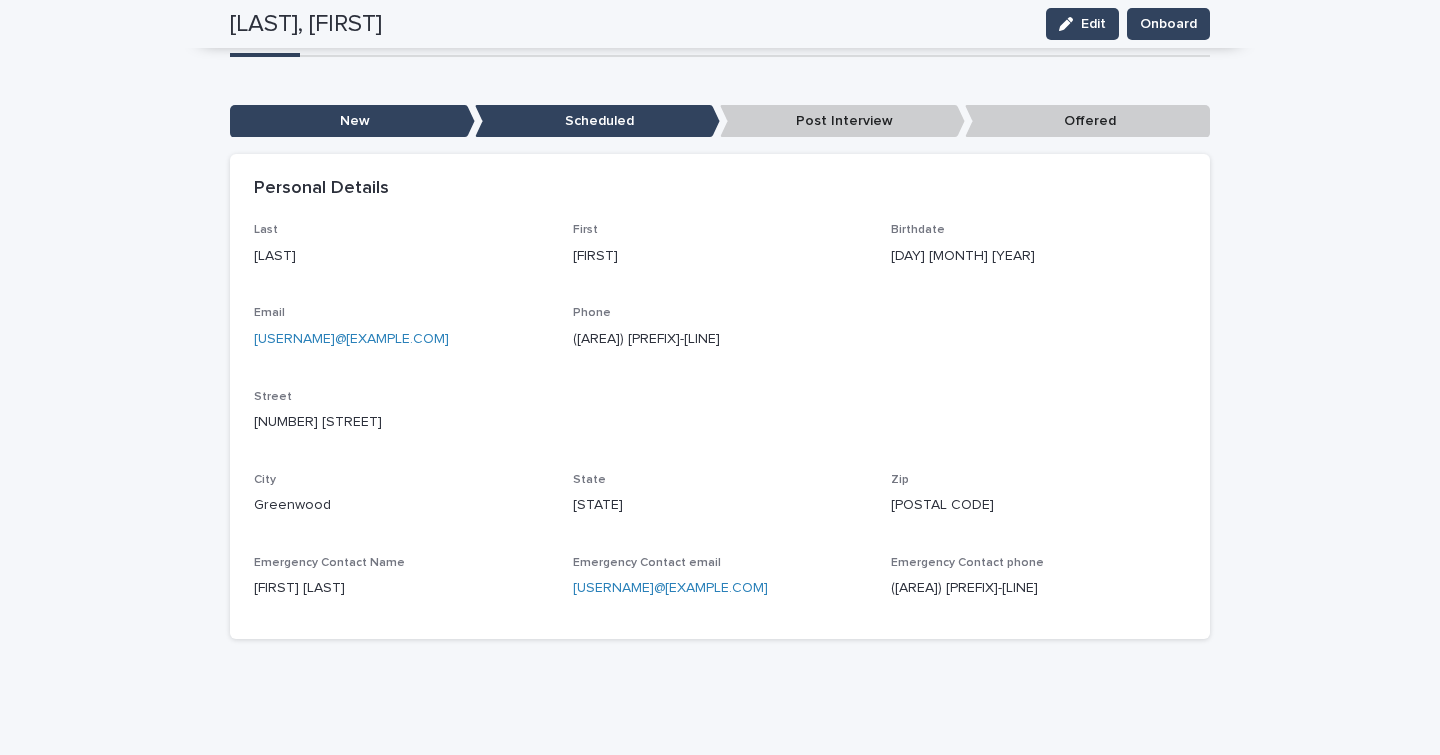 scroll, scrollTop: 24, scrollLeft: 0, axis: vertical 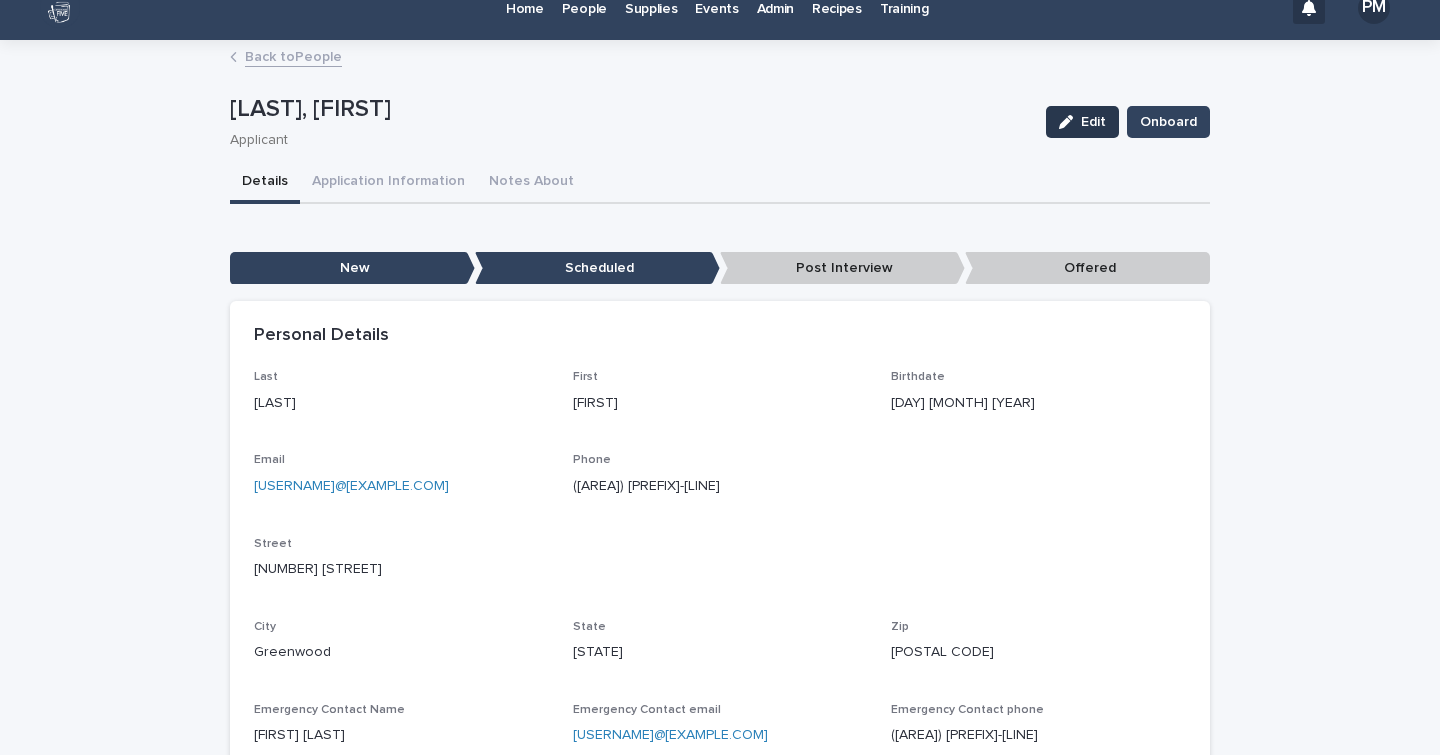 click on "Edit" at bounding box center (1093, 122) 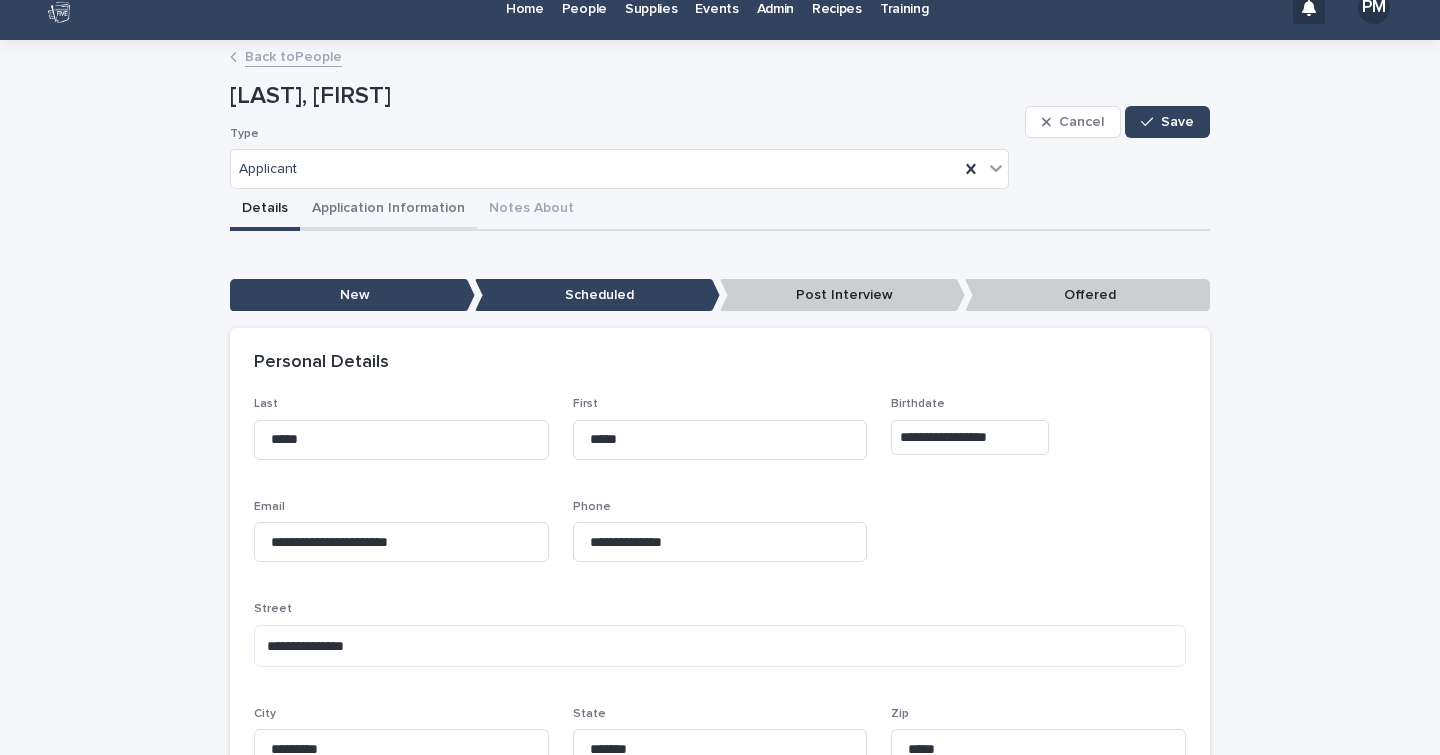 click on "Application Information" at bounding box center [388, 210] 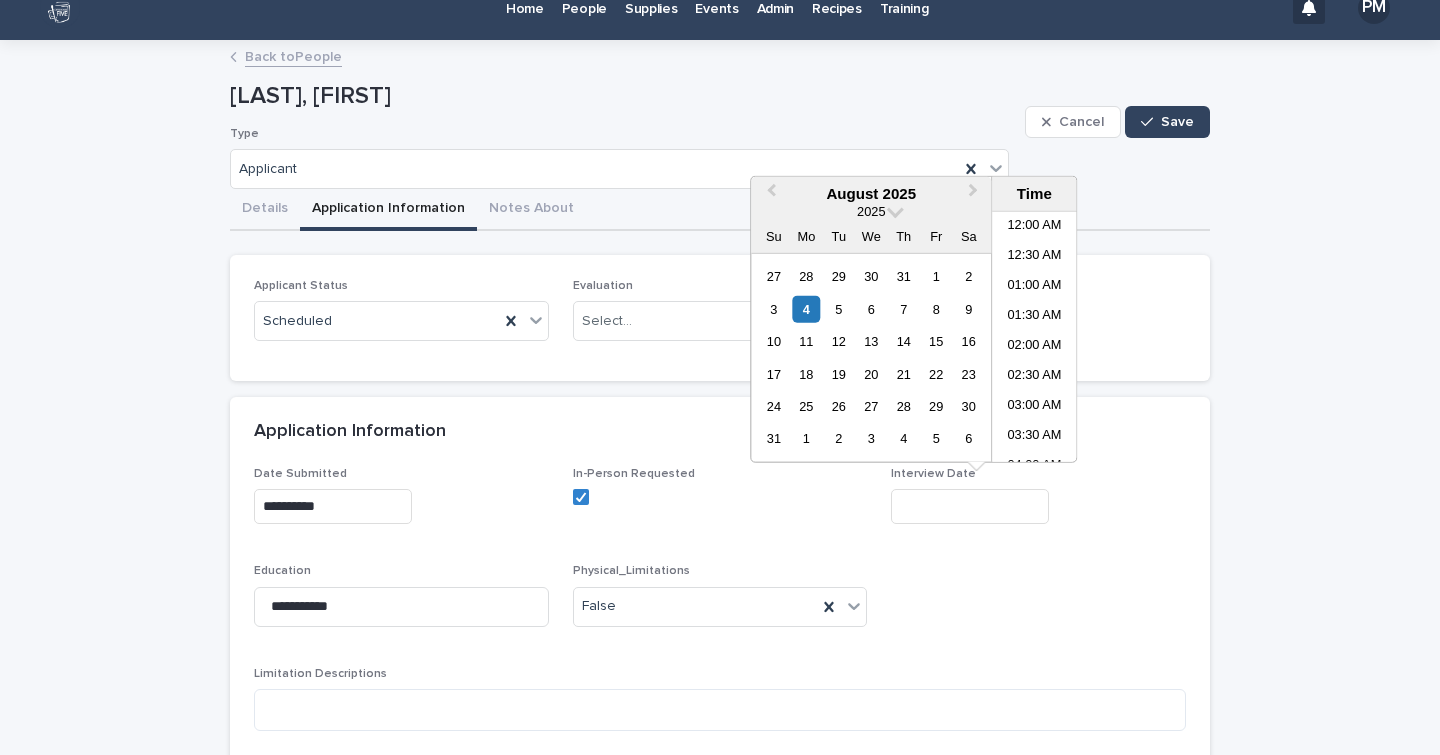 click at bounding box center [970, 506] 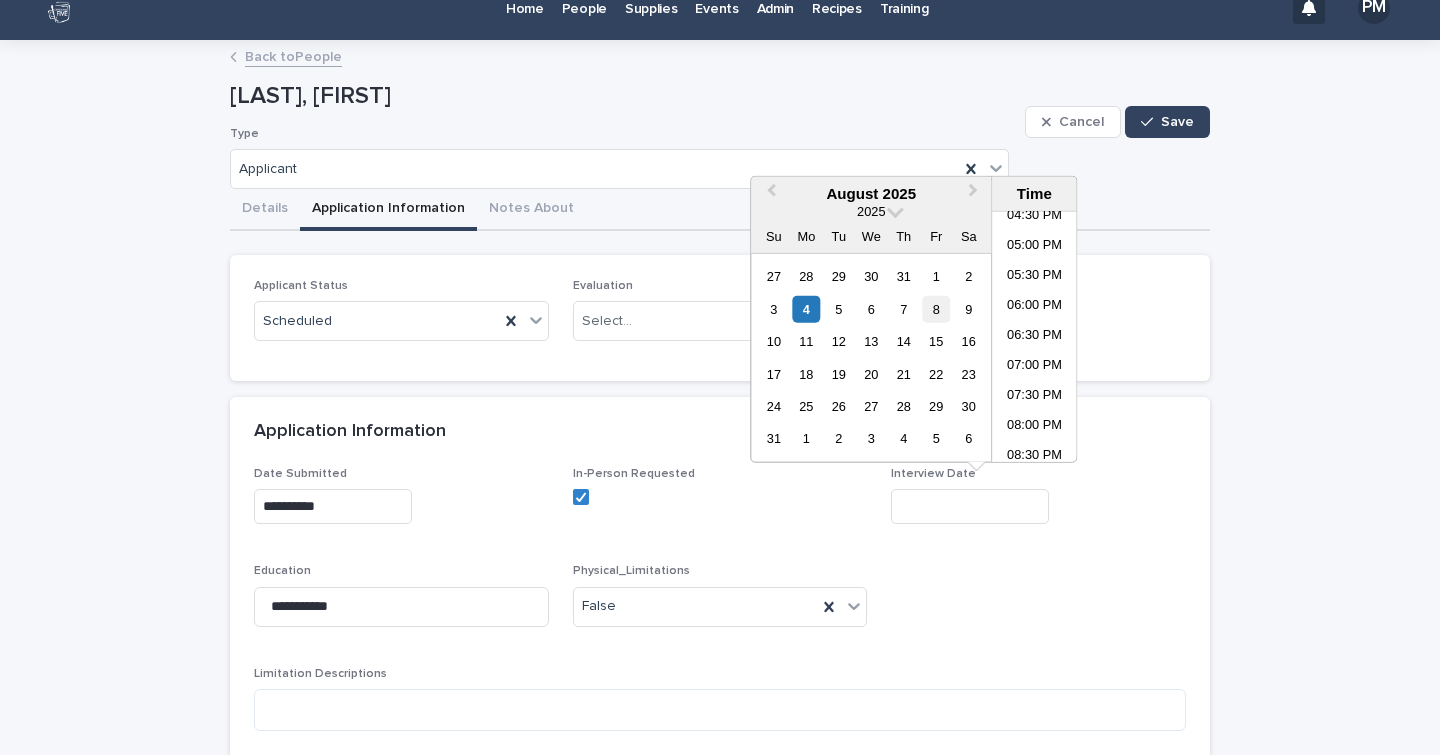 click on "8" at bounding box center (936, 308) 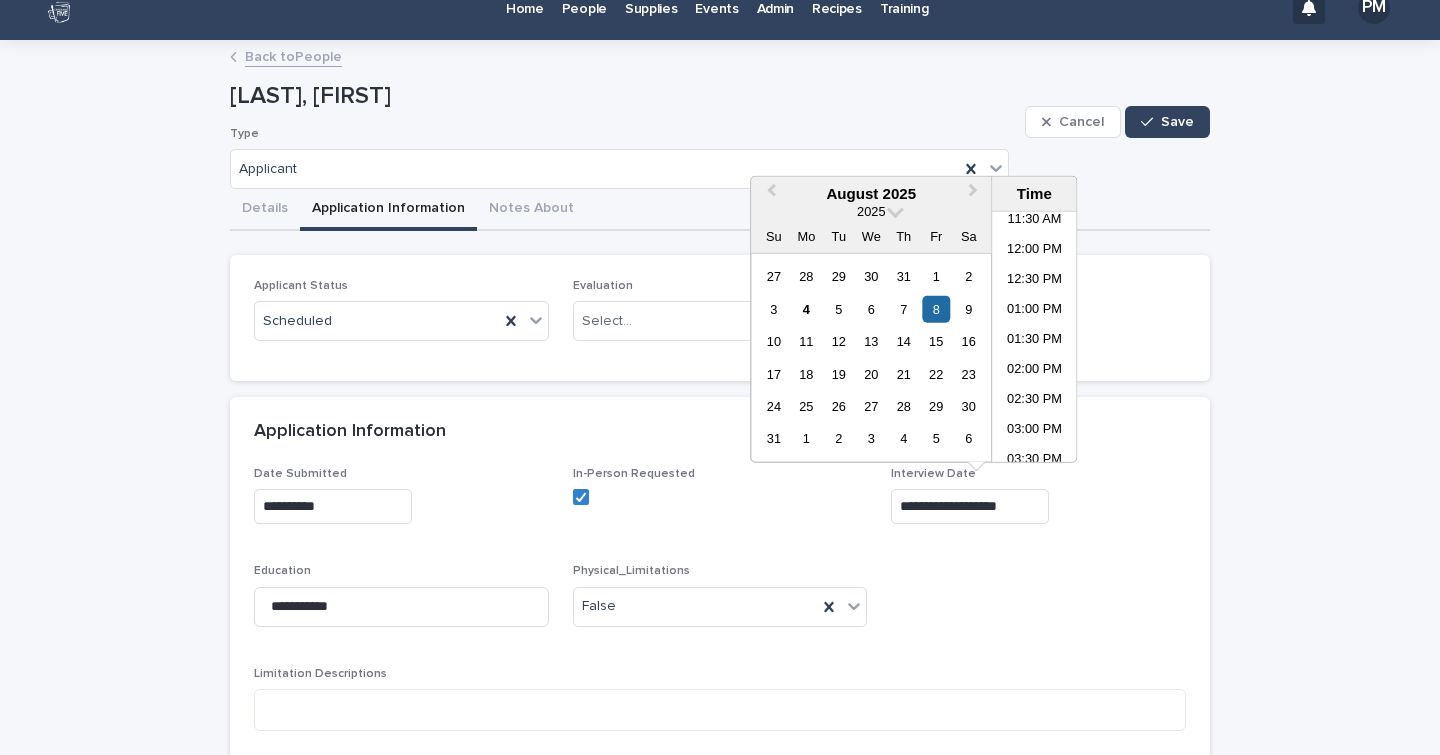 scroll, scrollTop: 679, scrollLeft: 0, axis: vertical 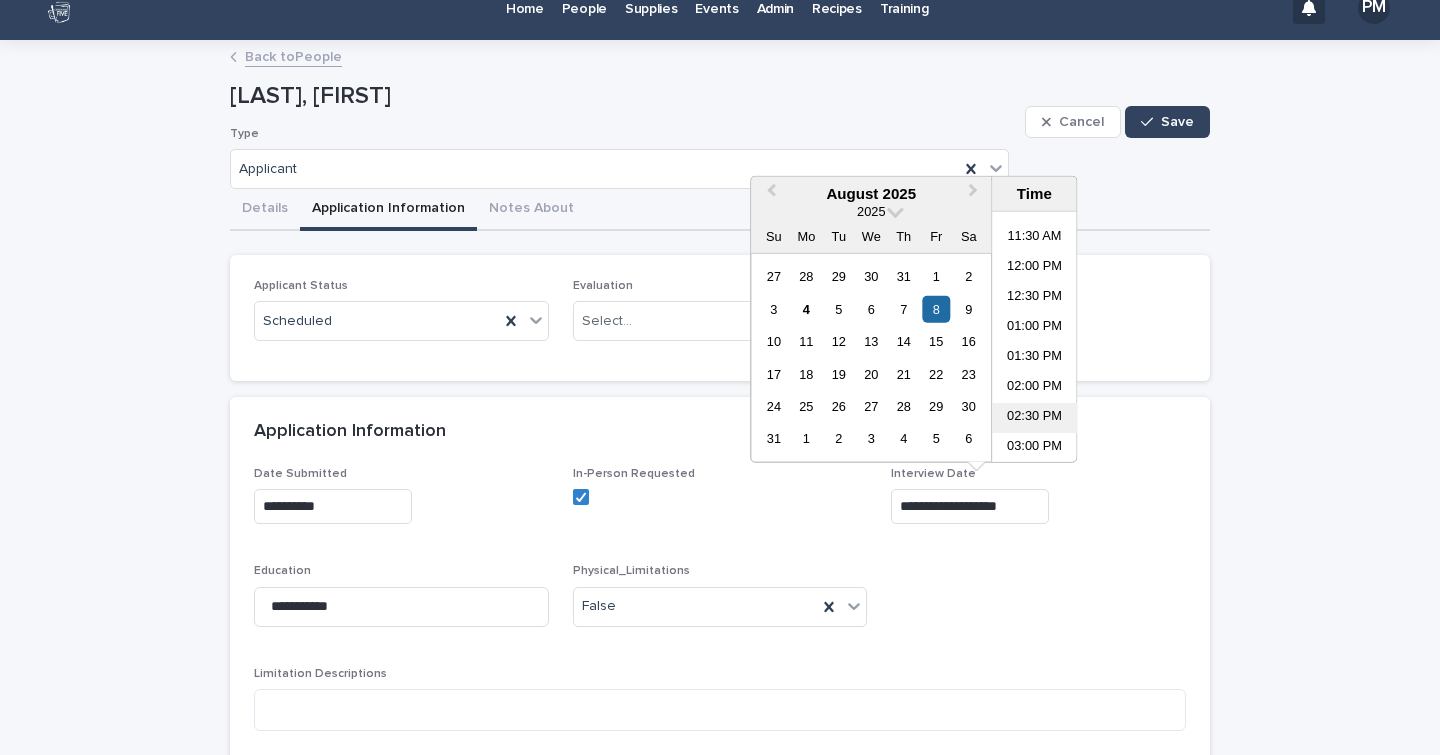 click on "02:30 PM" at bounding box center [1034, 418] 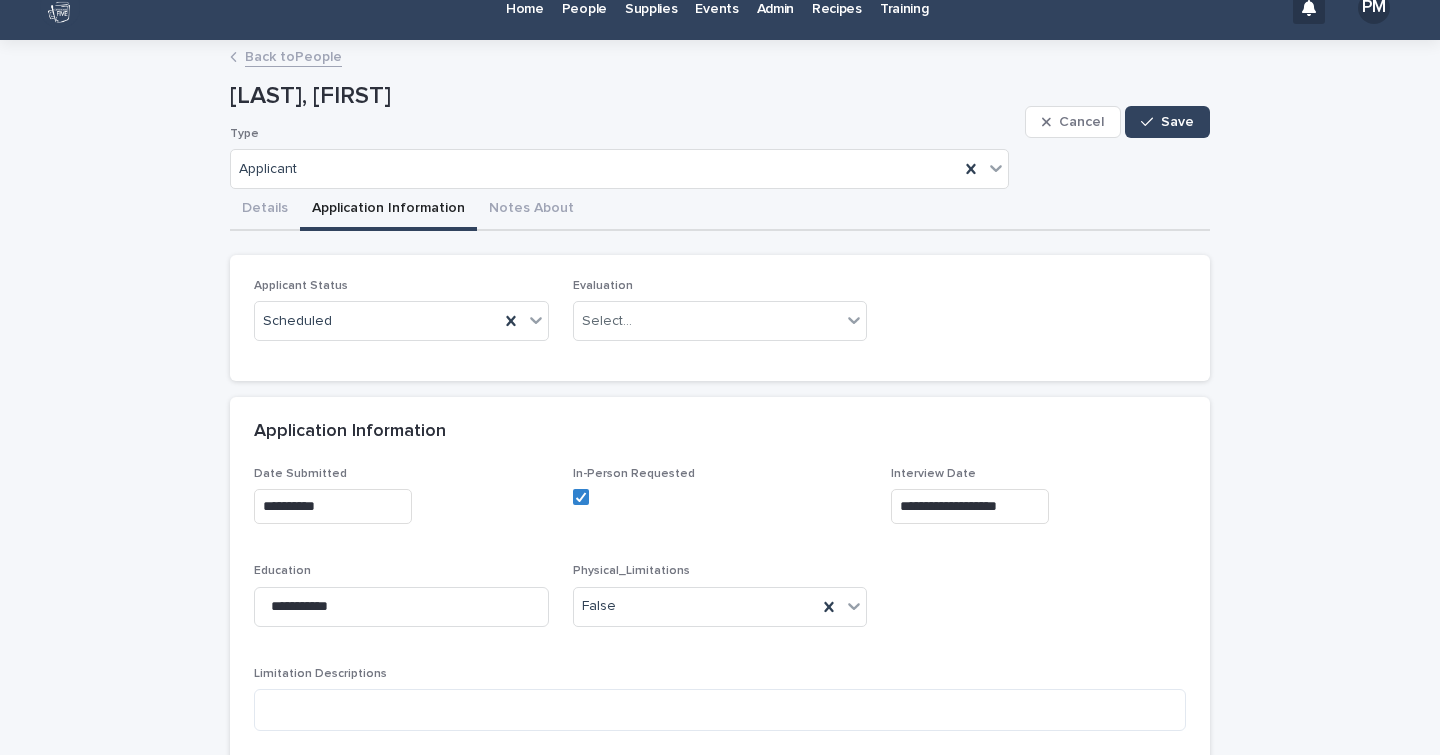 type on "**********" 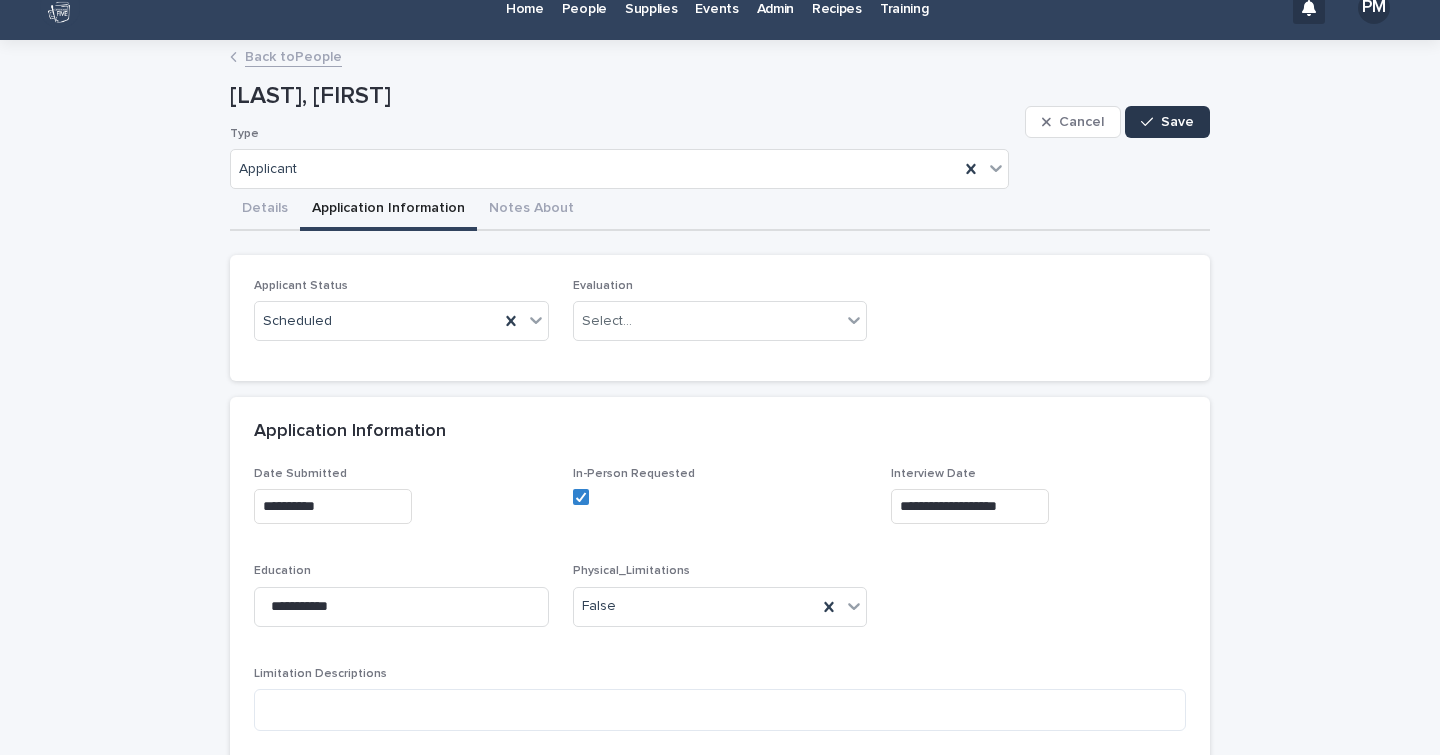 click on "Save" at bounding box center [1177, 122] 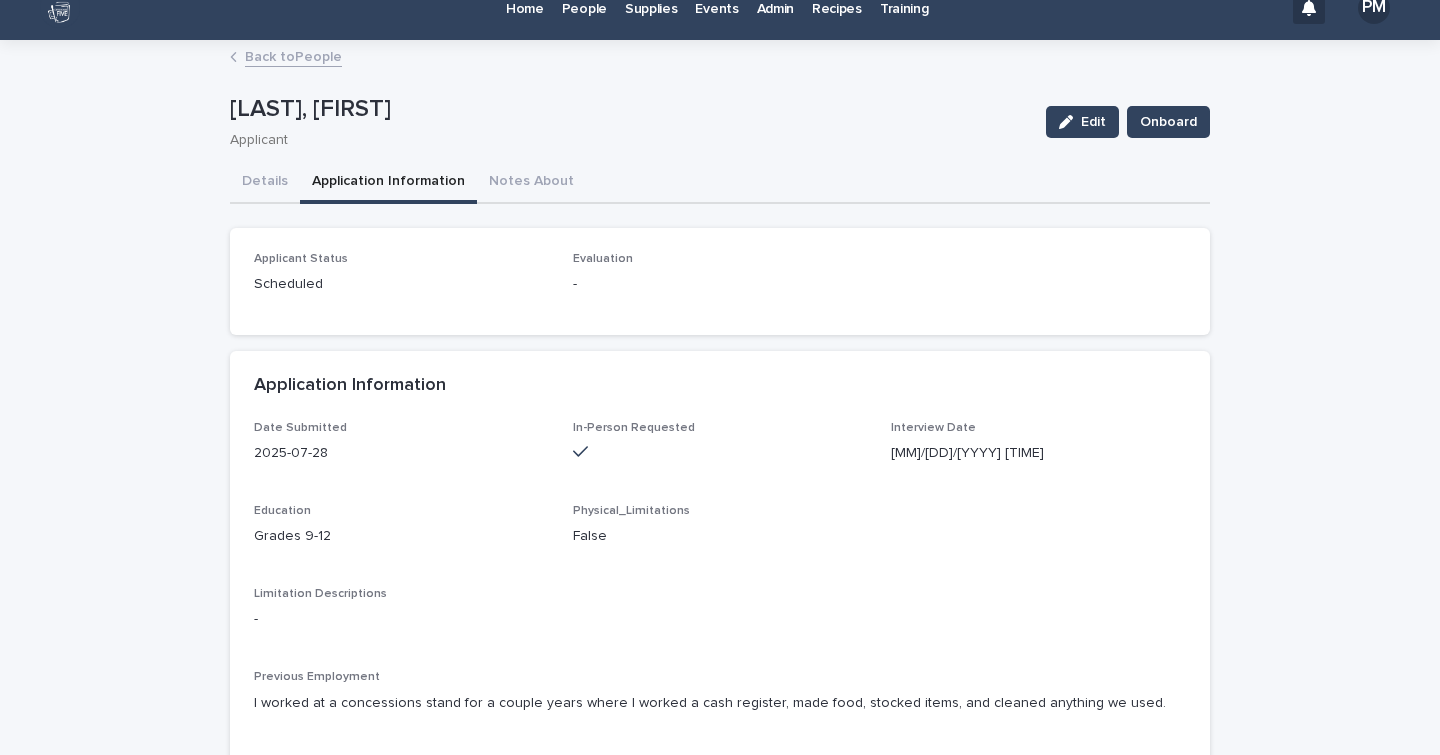 click on "People" at bounding box center (584, -3) 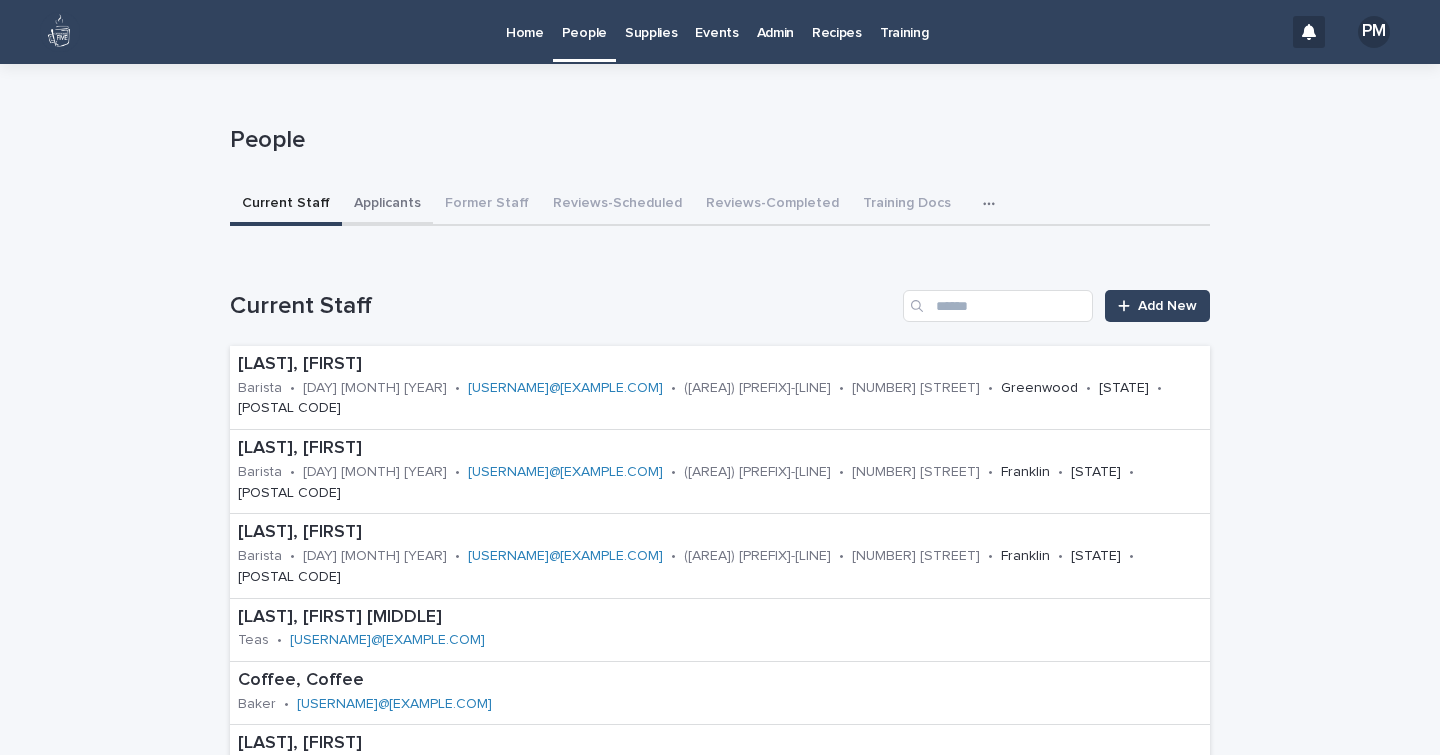 click on "Applicants" at bounding box center (387, 205) 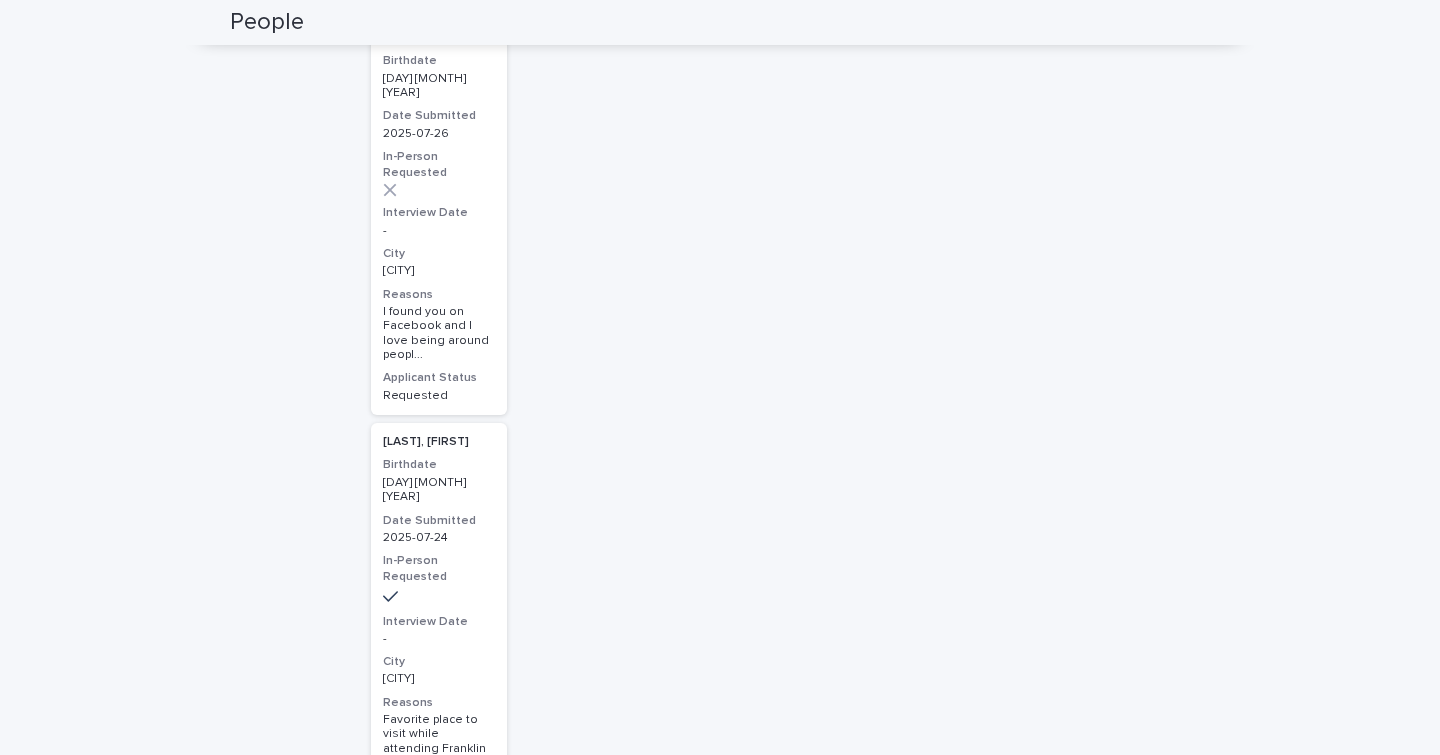 scroll, scrollTop: 1565, scrollLeft: 0, axis: vertical 